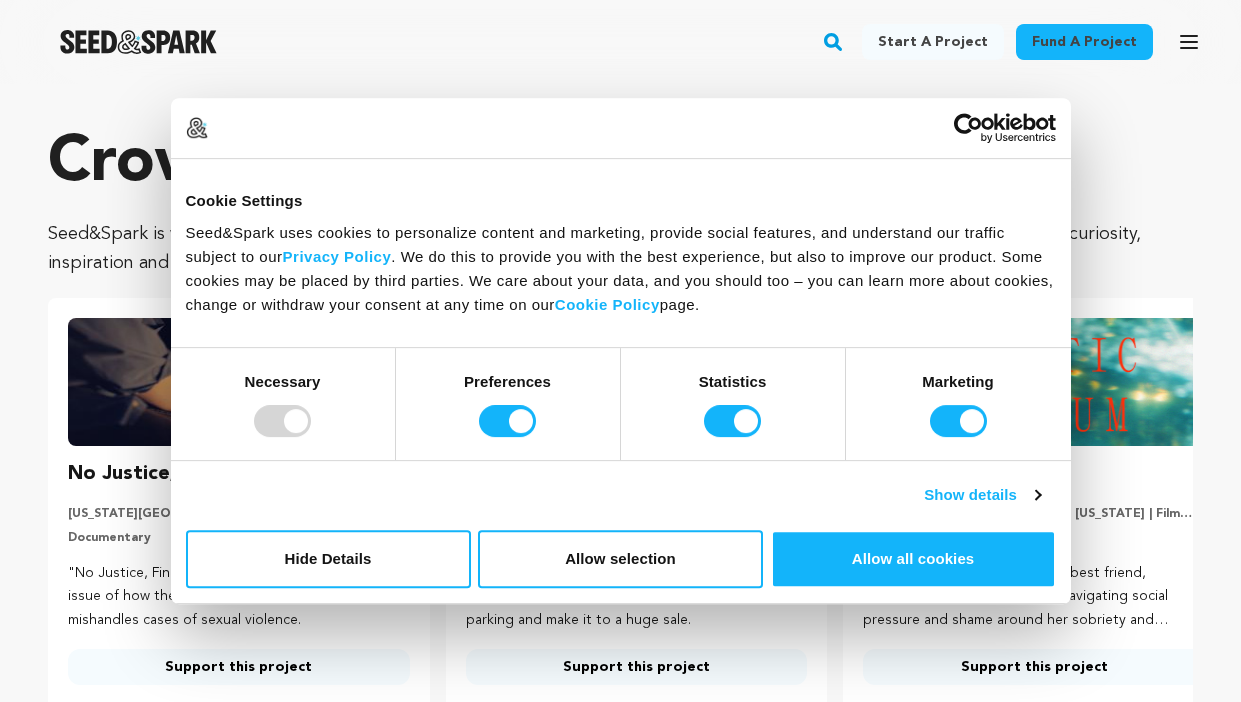 scroll, scrollTop: 25, scrollLeft: 0, axis: vertical 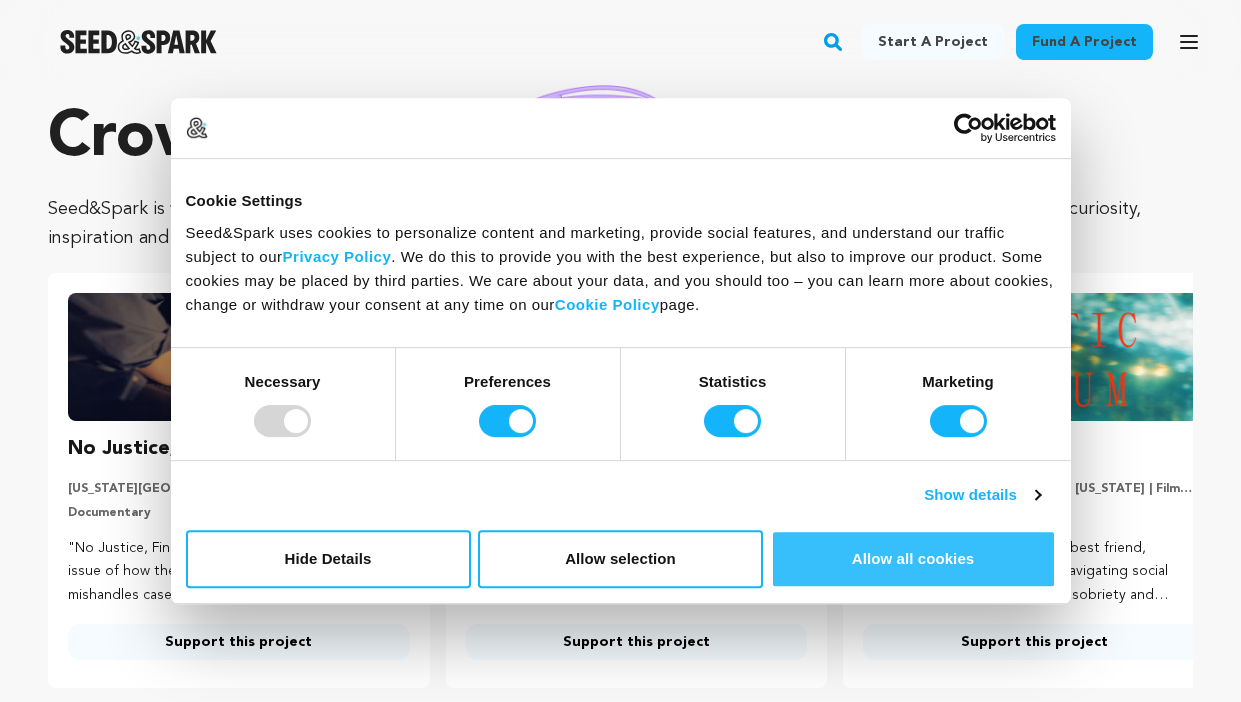 click on "Allow all cookies" at bounding box center (913, 559) 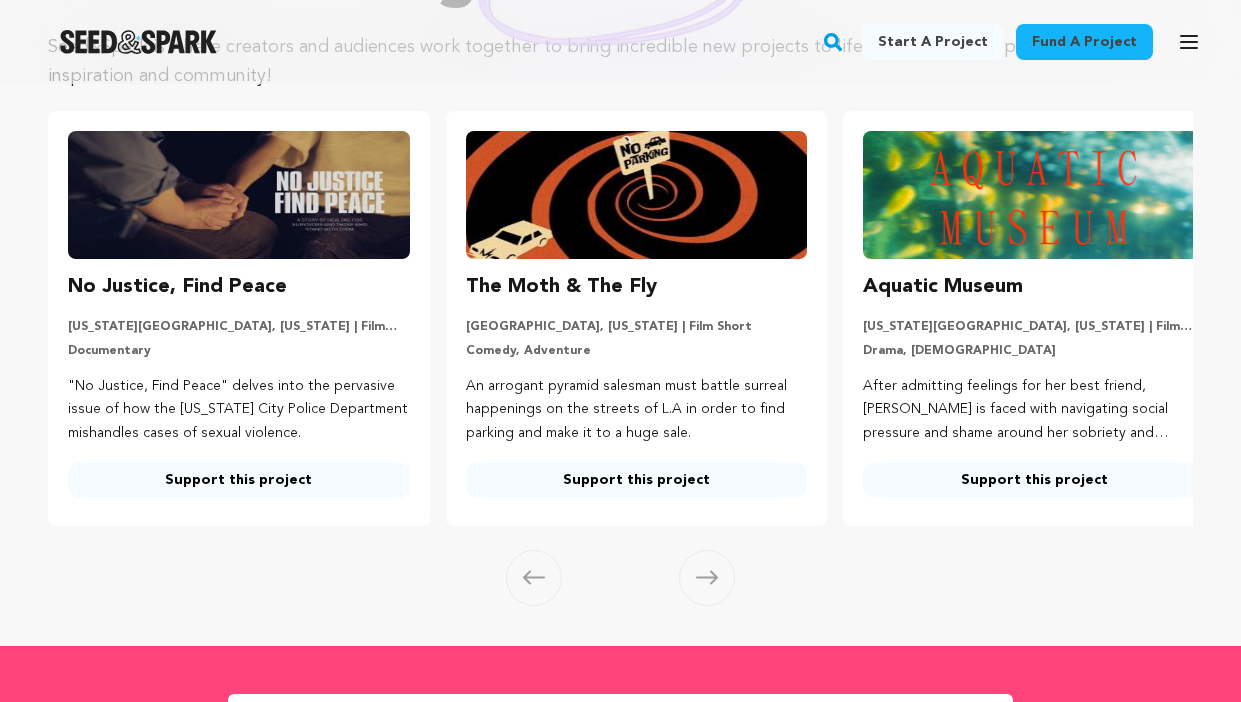 scroll, scrollTop: 192, scrollLeft: 0, axis: vertical 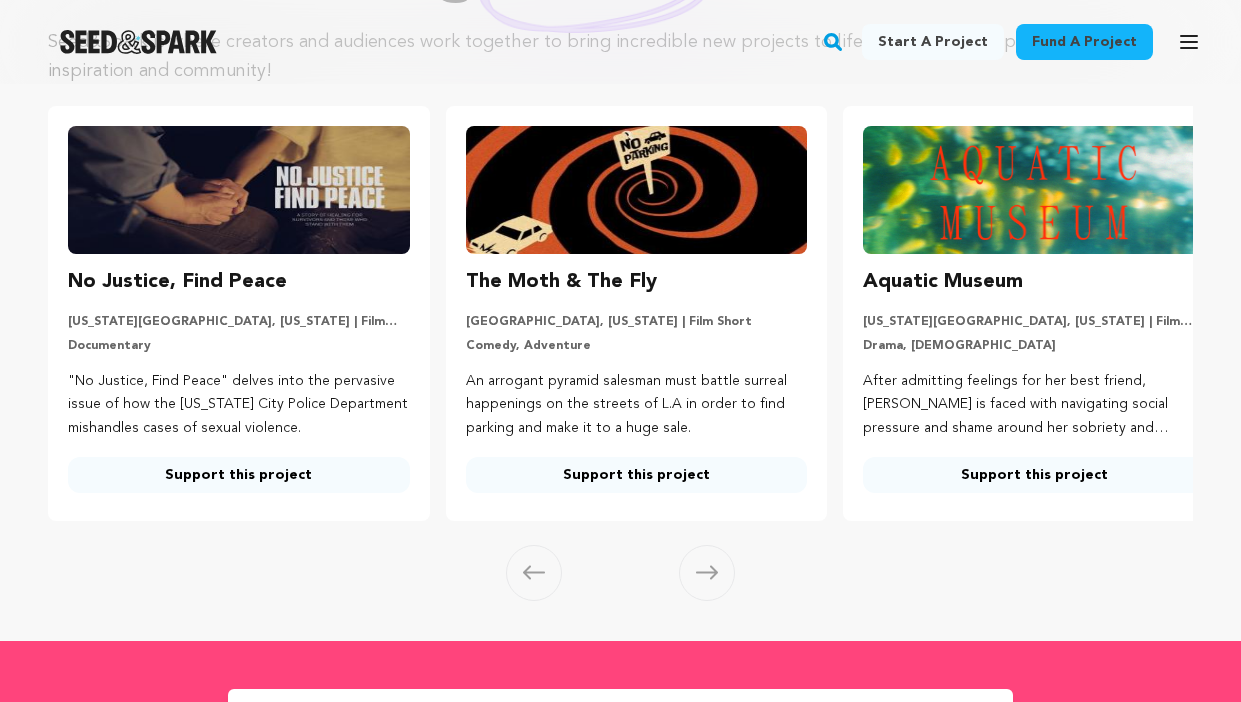 click on "The Moth & The Fly" at bounding box center [561, 282] 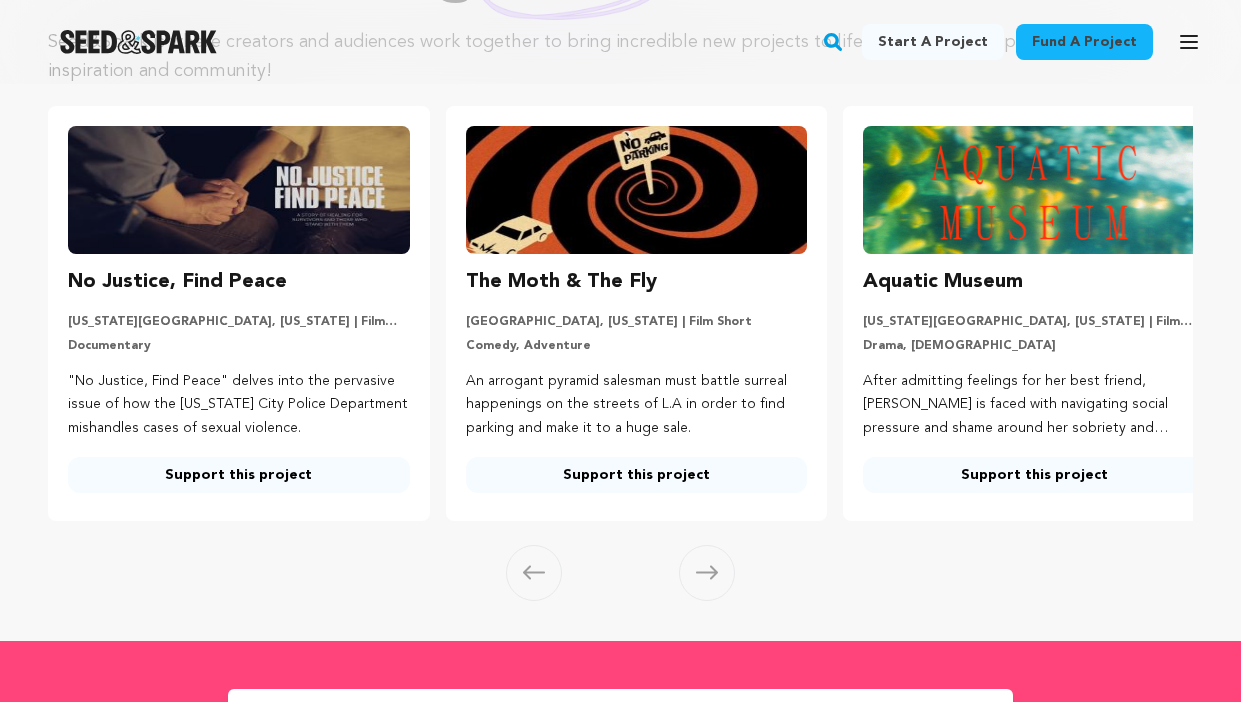 click on "Support this project" at bounding box center (637, 475) 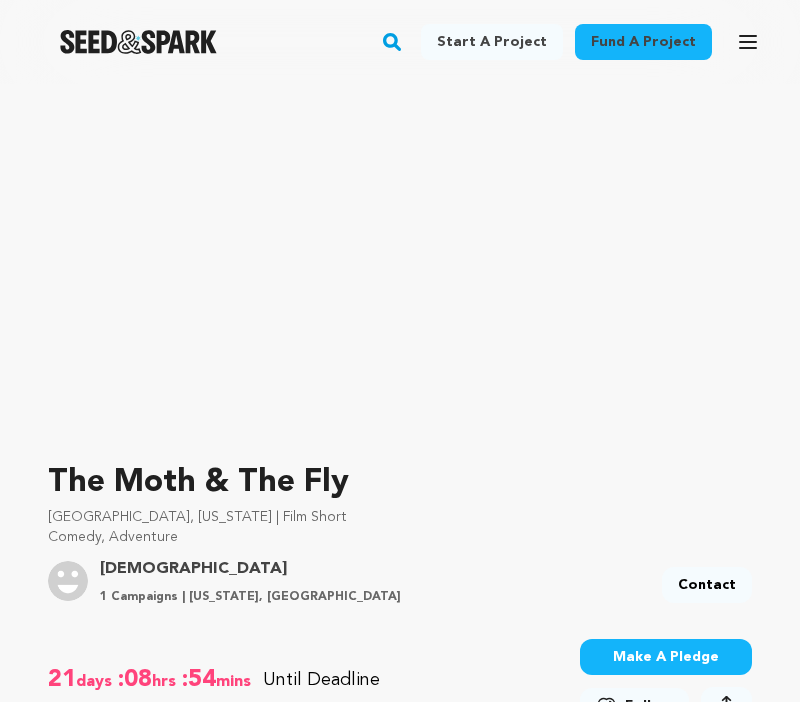 scroll, scrollTop: 0, scrollLeft: 0, axis: both 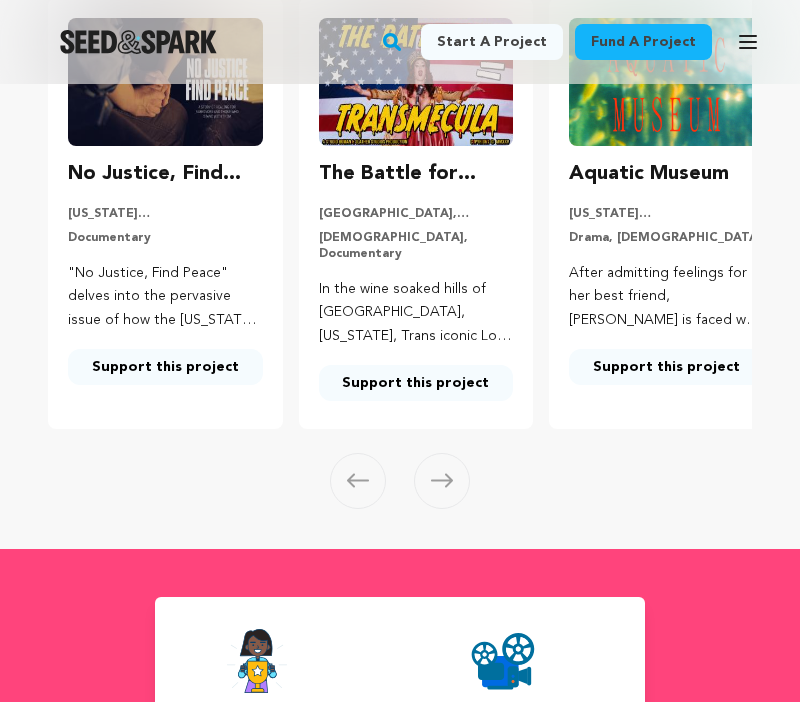 click 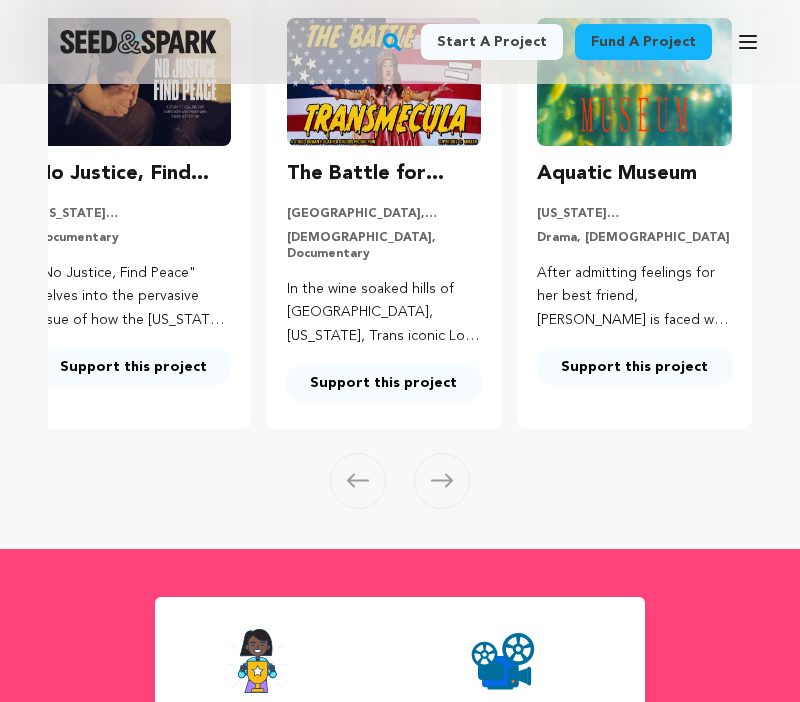 click at bounding box center [358, 481] 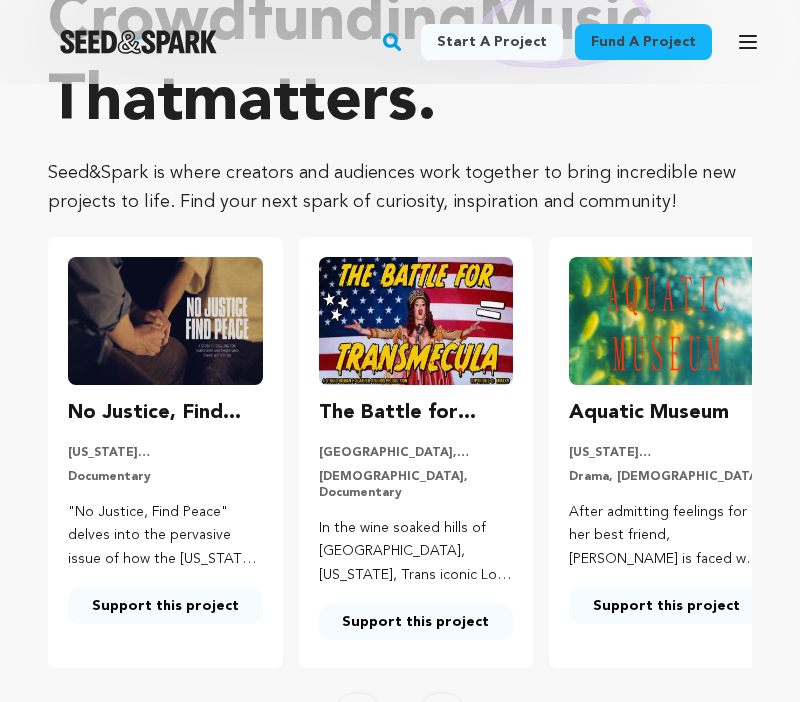 scroll, scrollTop: 166, scrollLeft: 0, axis: vertical 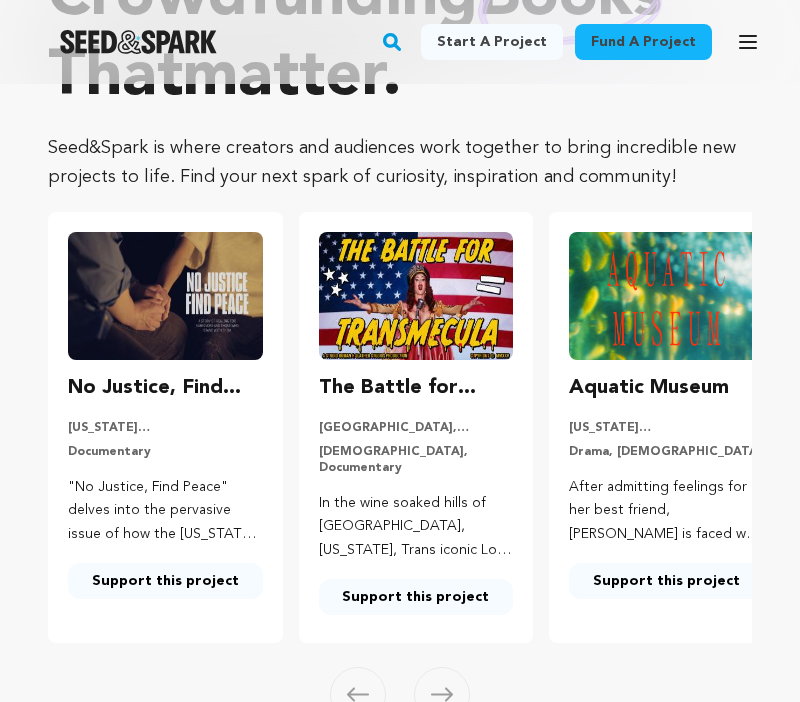 click on "Support this project" at bounding box center (416, 597) 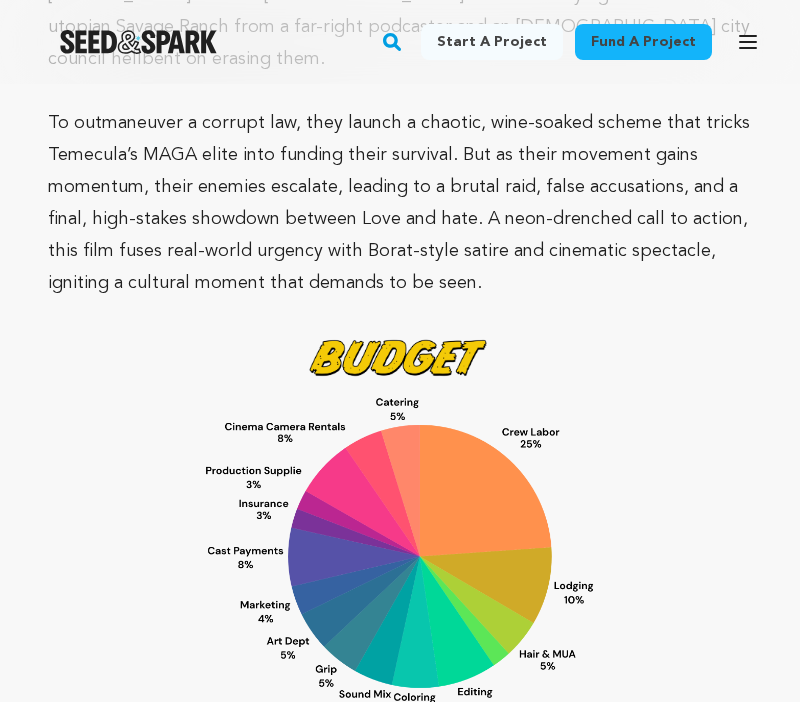 scroll, scrollTop: 6139, scrollLeft: 0, axis: vertical 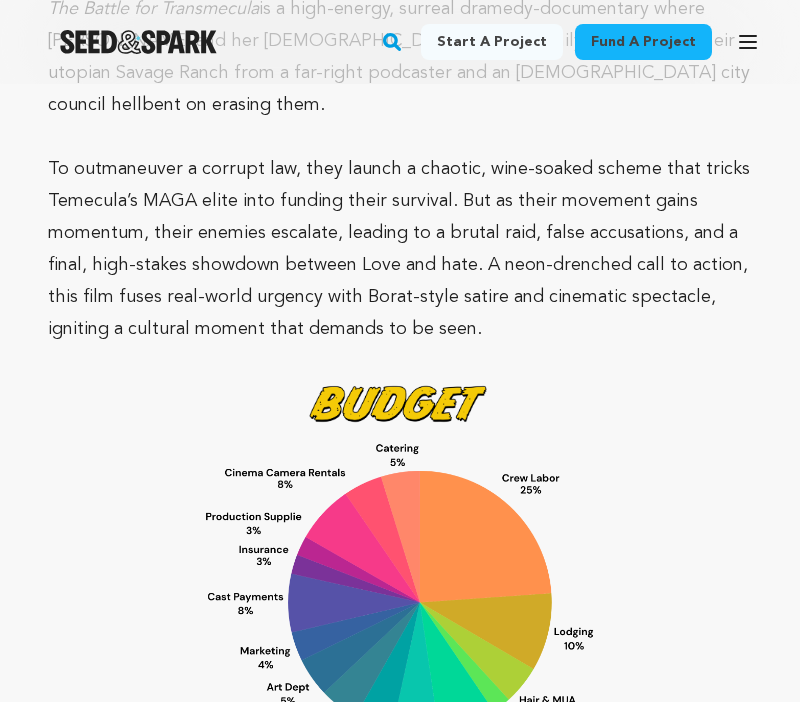 click at bounding box center (400, 602) 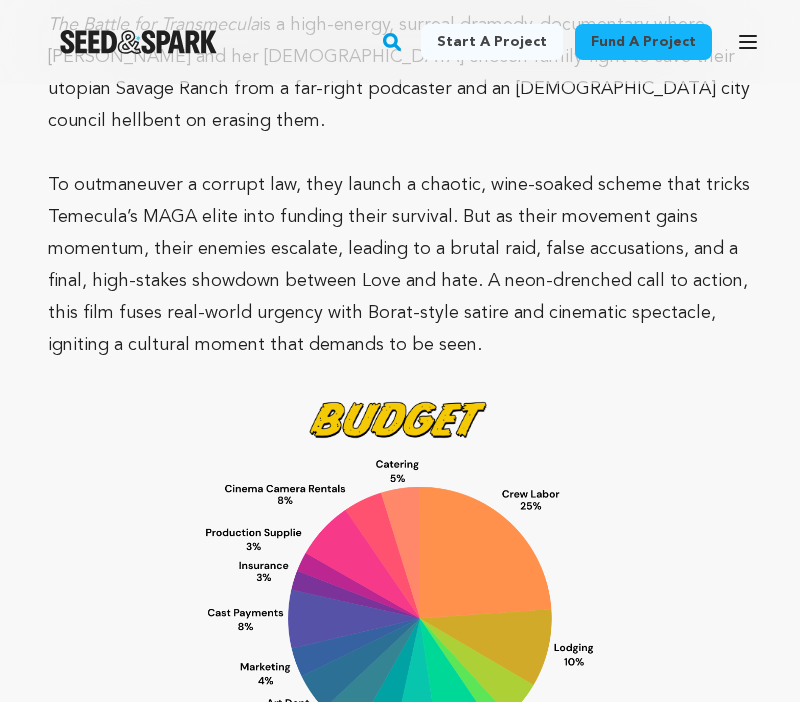 scroll, scrollTop: 6158, scrollLeft: 0, axis: vertical 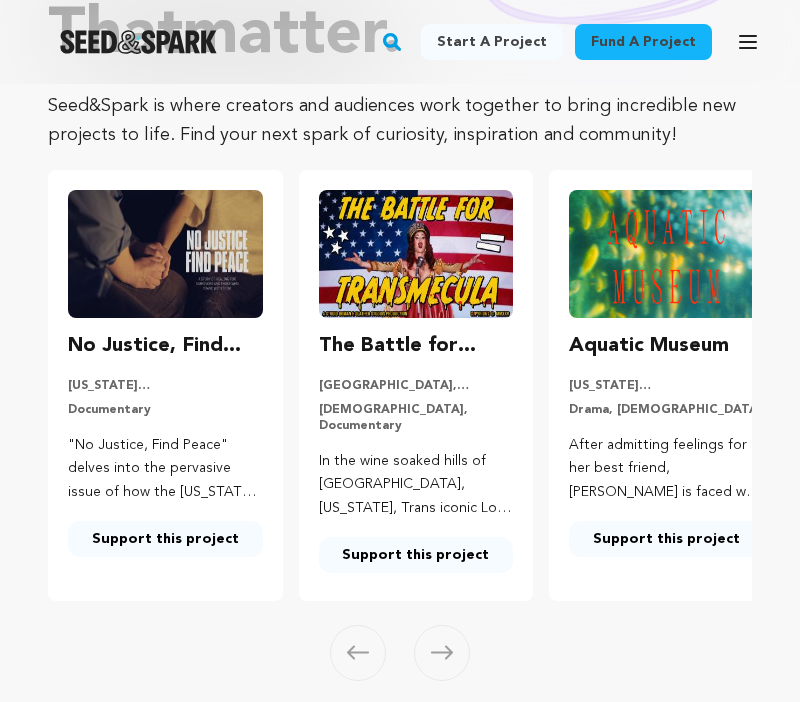 click on "Support this project" at bounding box center [165, 539] 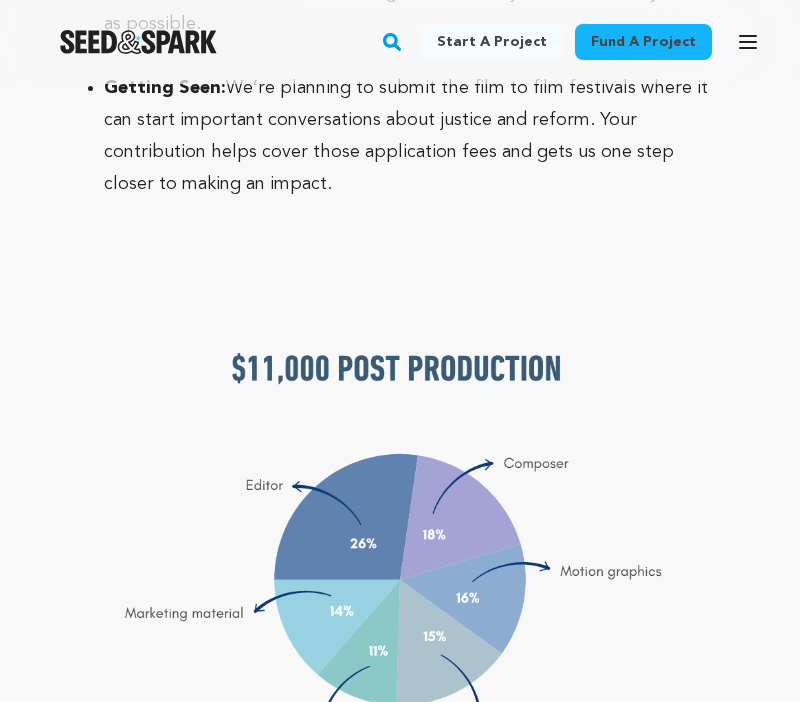 scroll, scrollTop: 7954, scrollLeft: 0, axis: vertical 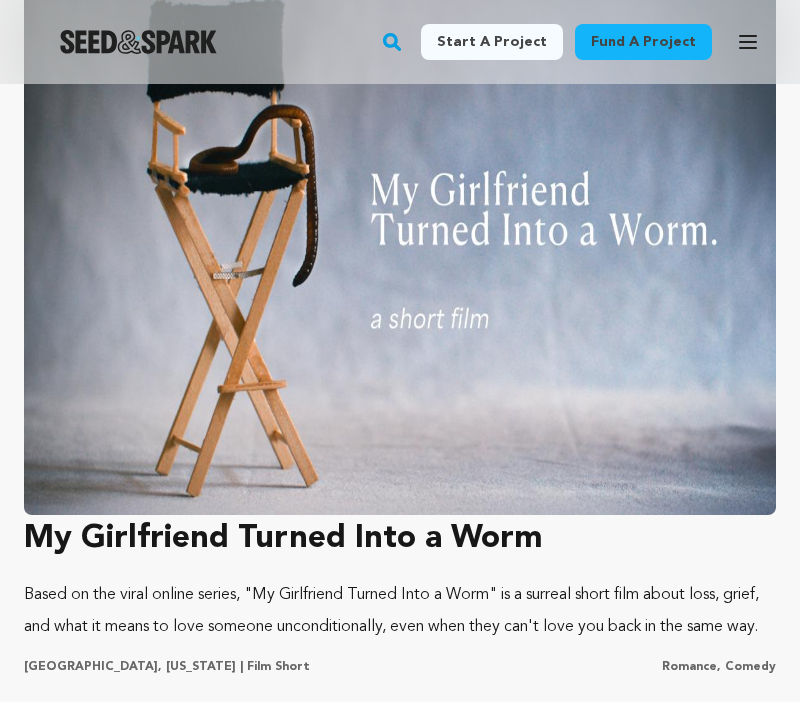 click on "My Girlfriend Turned Into a Worm" at bounding box center (400, 539) 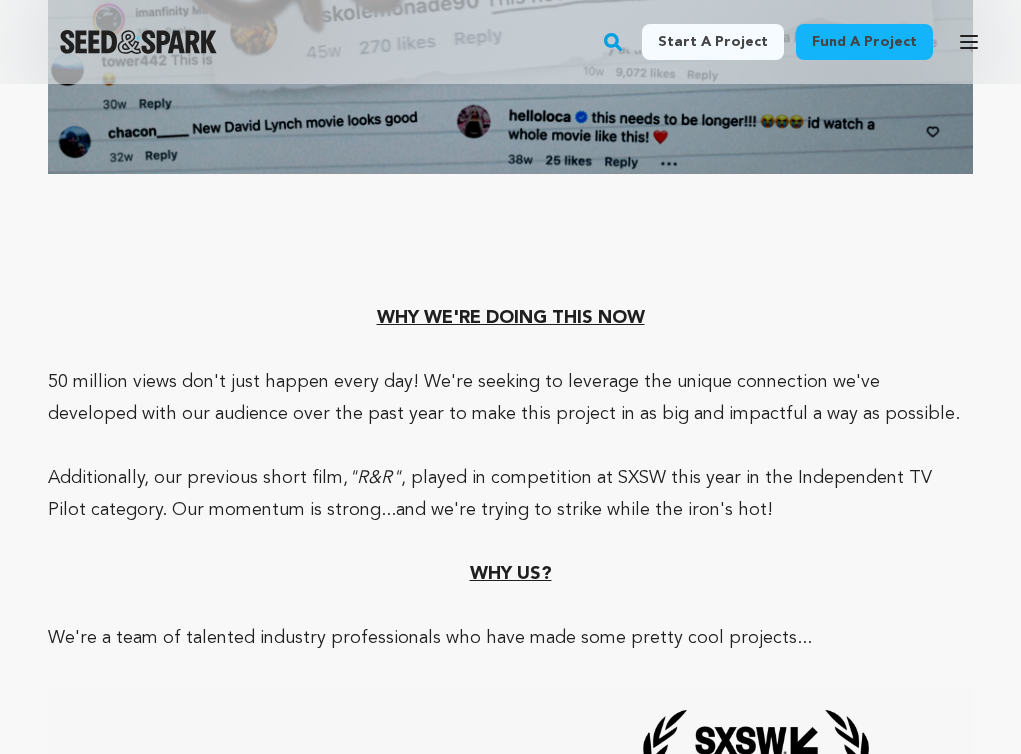 scroll, scrollTop: 4106, scrollLeft: 0, axis: vertical 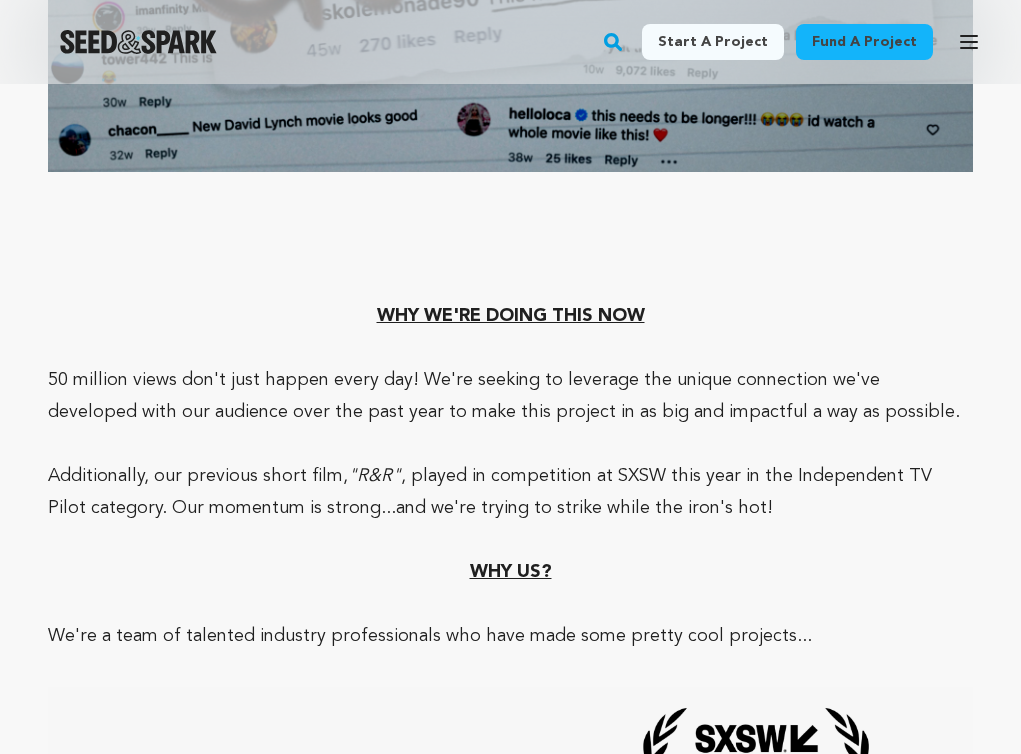 click at bounding box center (510, 540) 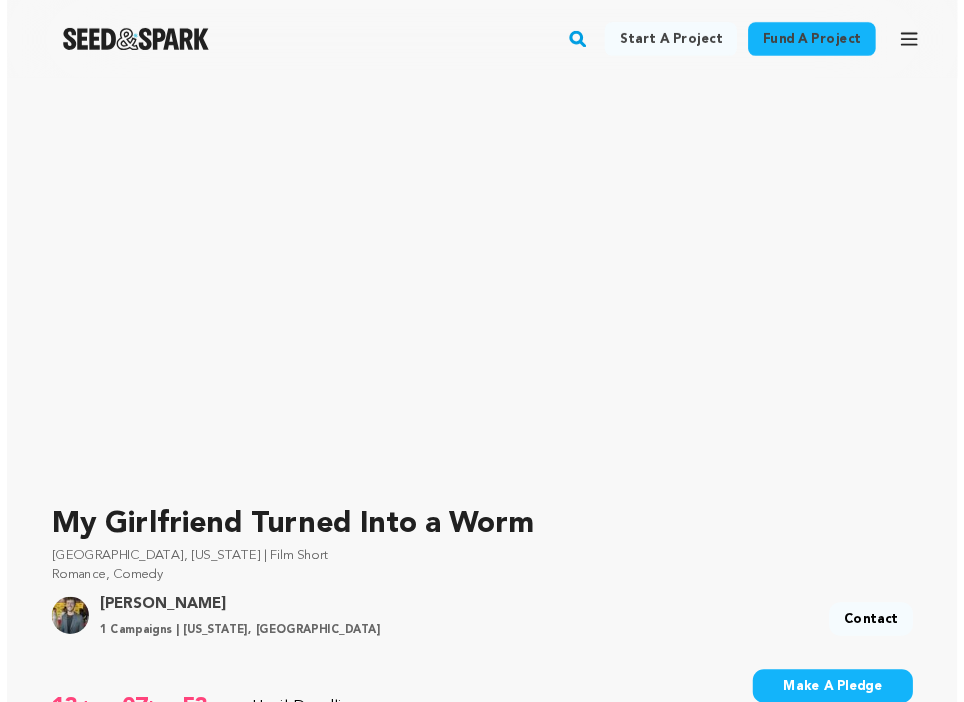 scroll, scrollTop: 142, scrollLeft: 0, axis: vertical 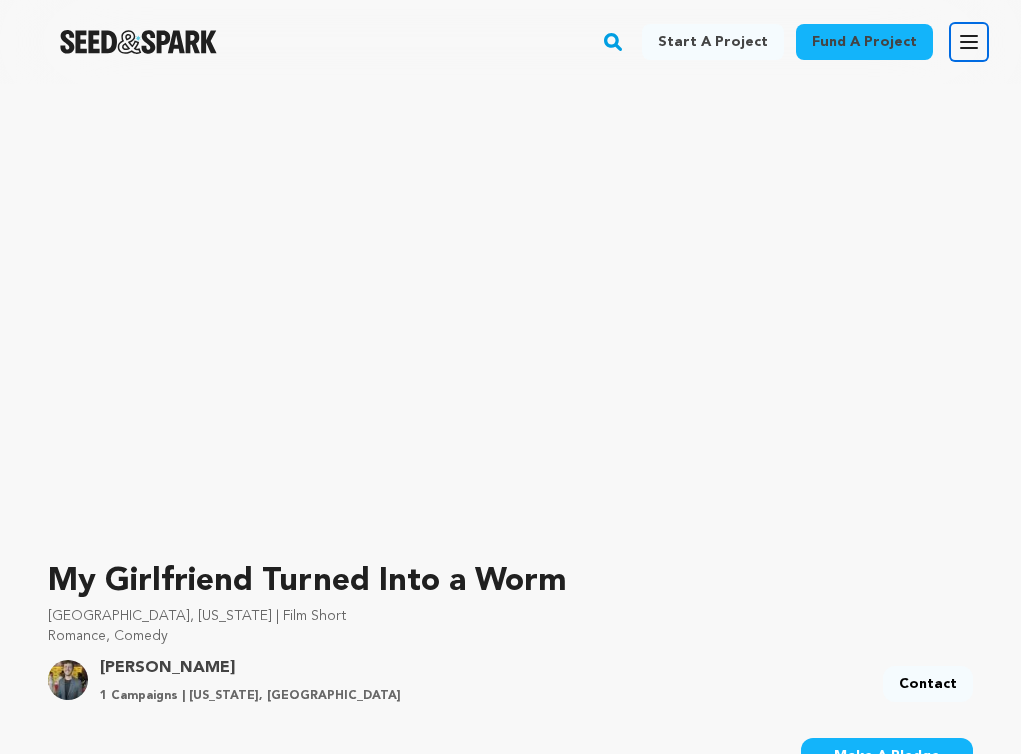 click 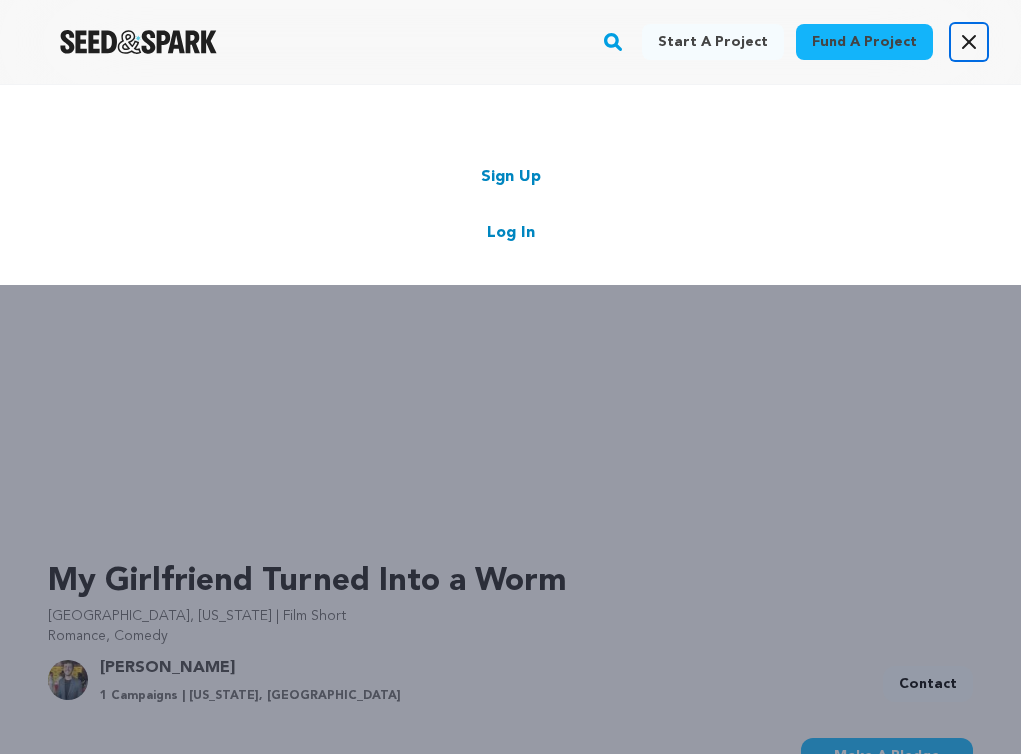 click on "Open main menu" at bounding box center [969, 42] 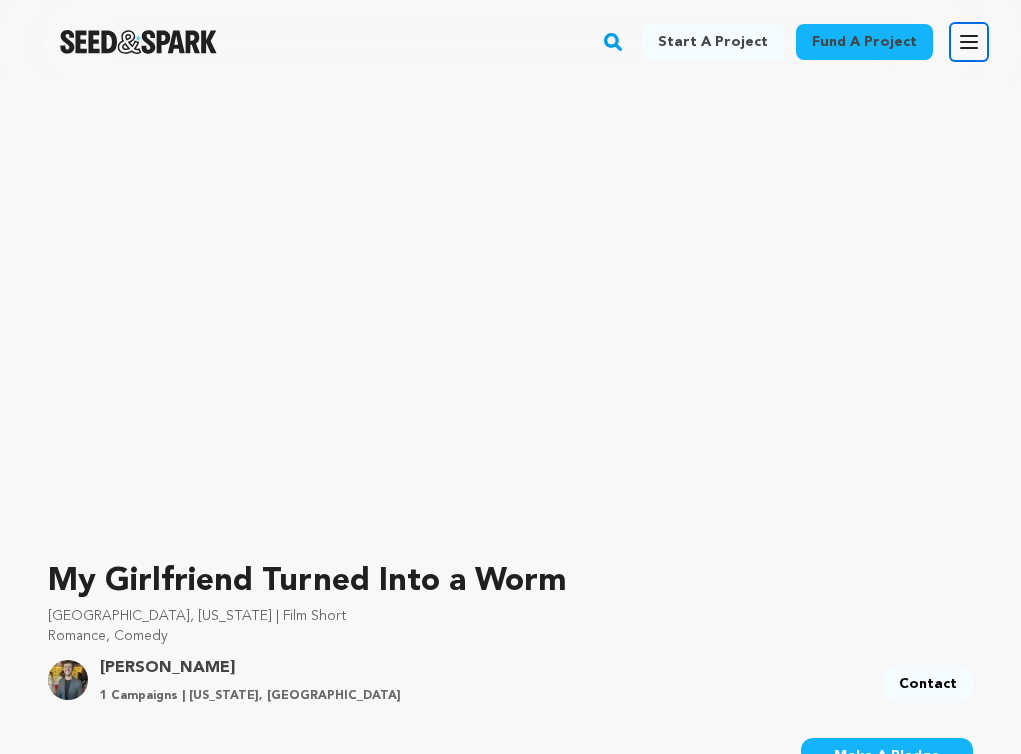 click 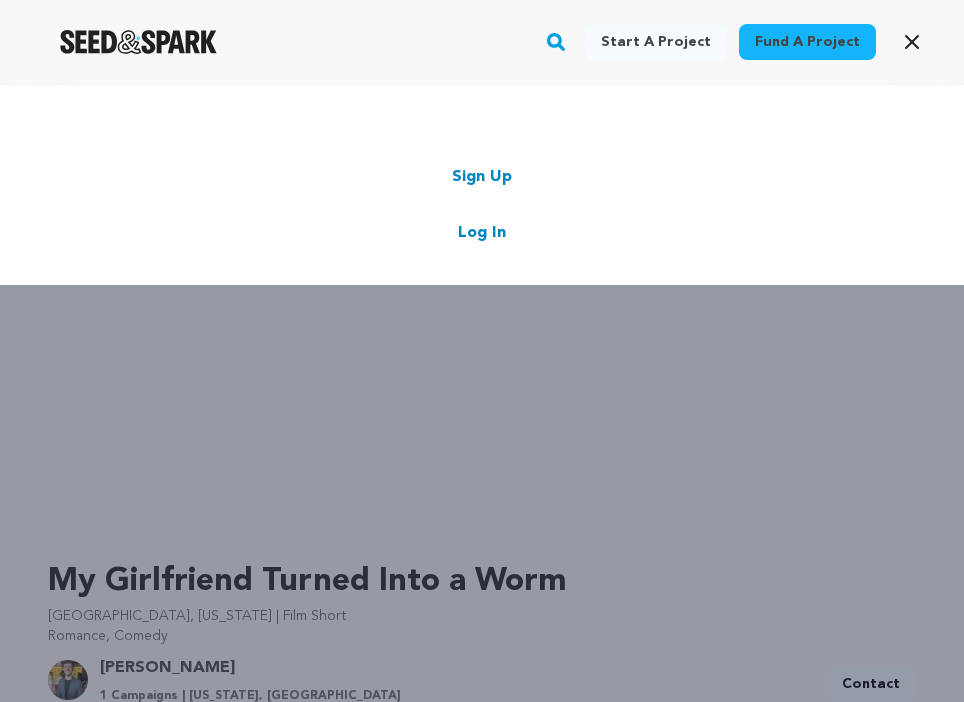click on "Start a project
Fund a project
Sign Up
Log In" at bounding box center [482, 435] 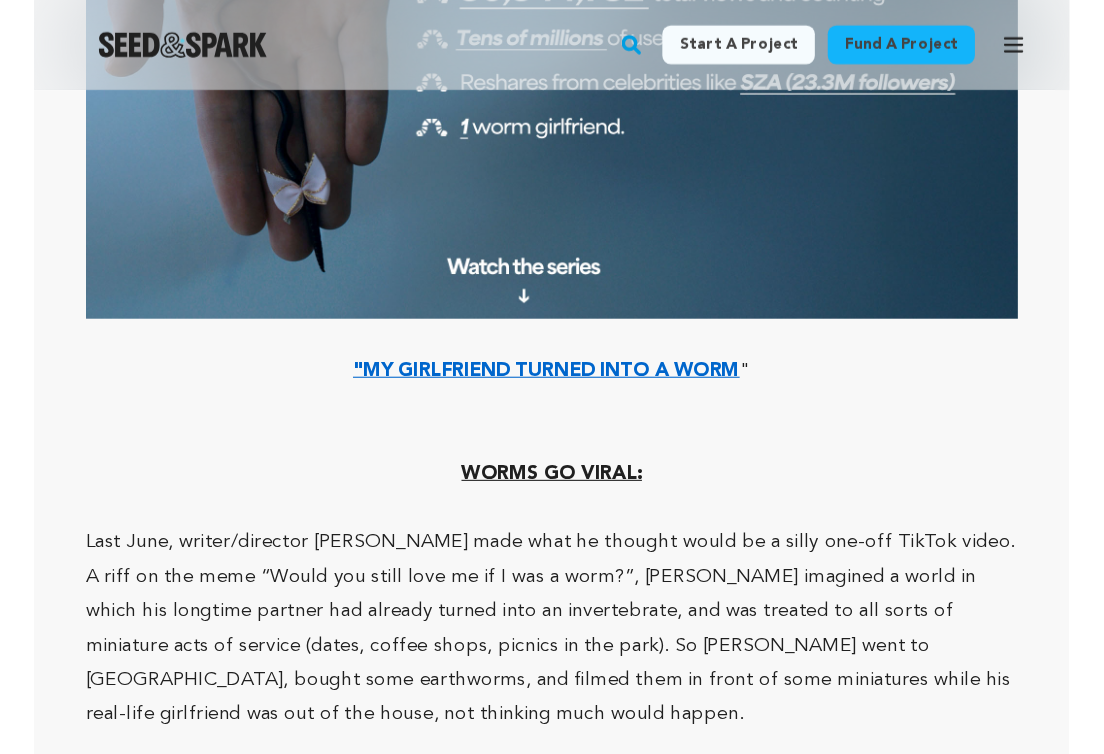 scroll, scrollTop: 1833, scrollLeft: 0, axis: vertical 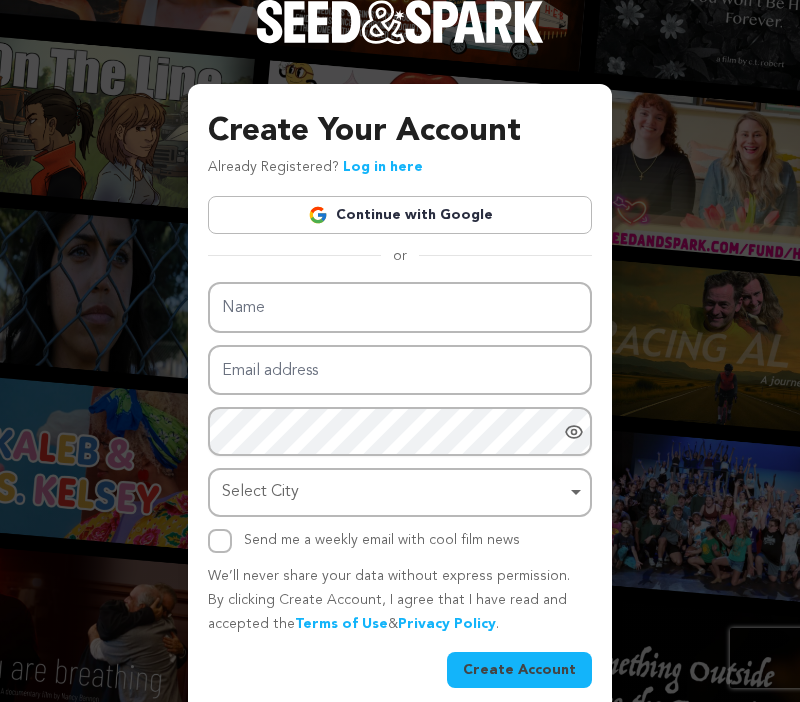 click on "Continue with Google" at bounding box center [400, 215] 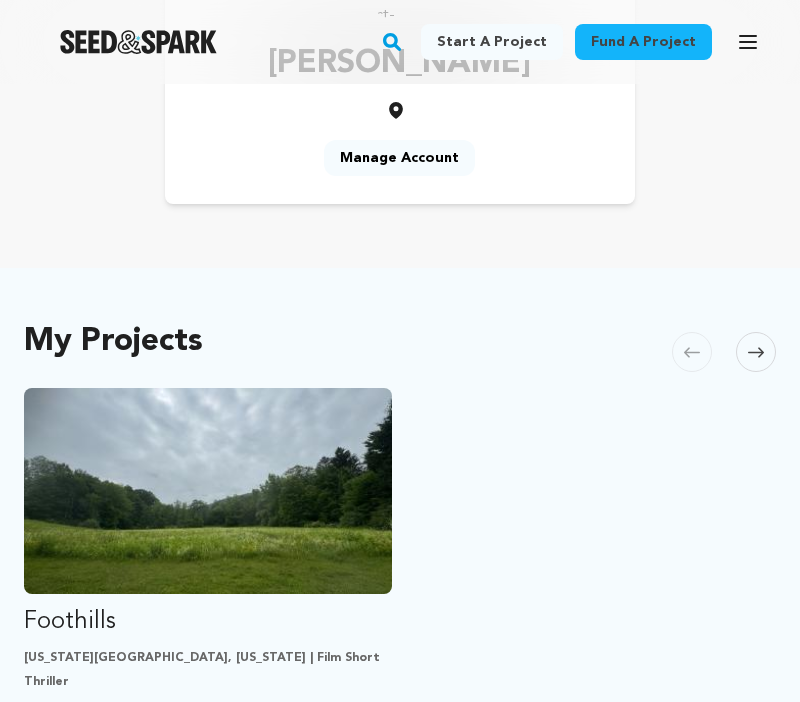 scroll, scrollTop: 213, scrollLeft: 0, axis: vertical 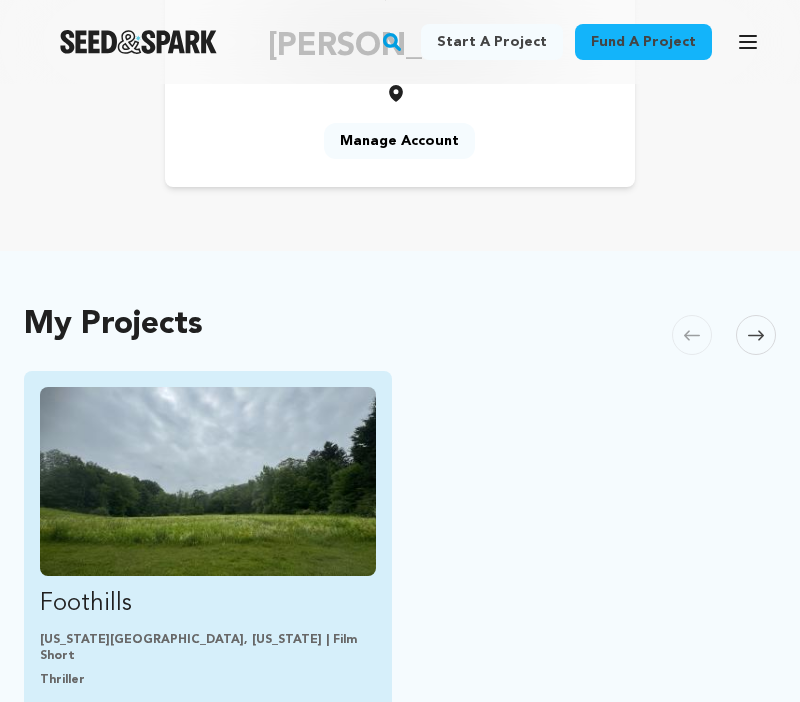 click on "Foothills
New York City, New York | Film Short
Thriller
Clara, lost in the woods with a broken cell phone and no way home, receives an offer from a device repairman whose grasp she cannot escape.
SUBMITTED FOR REVIEW" at bounding box center [208, 585] 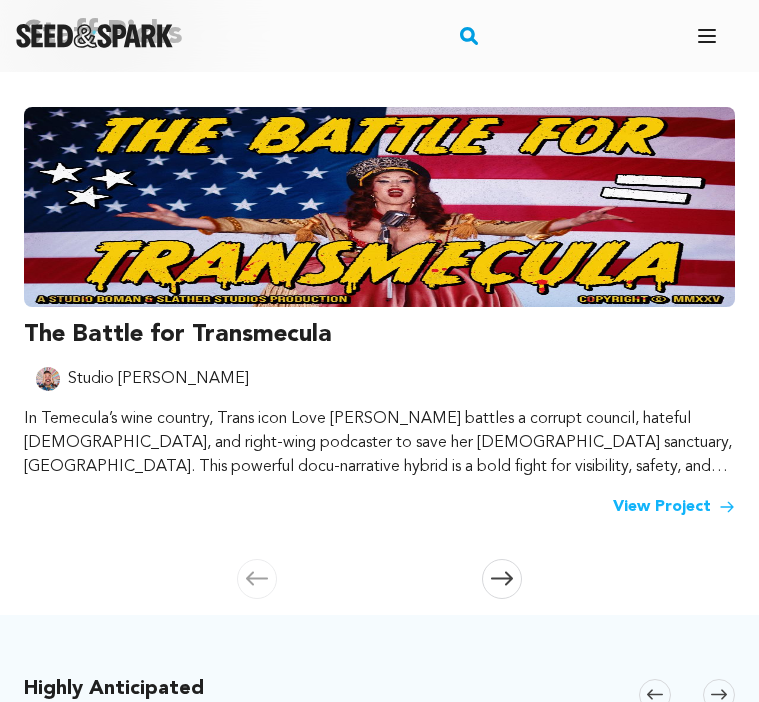 scroll, scrollTop: 0, scrollLeft: 0, axis: both 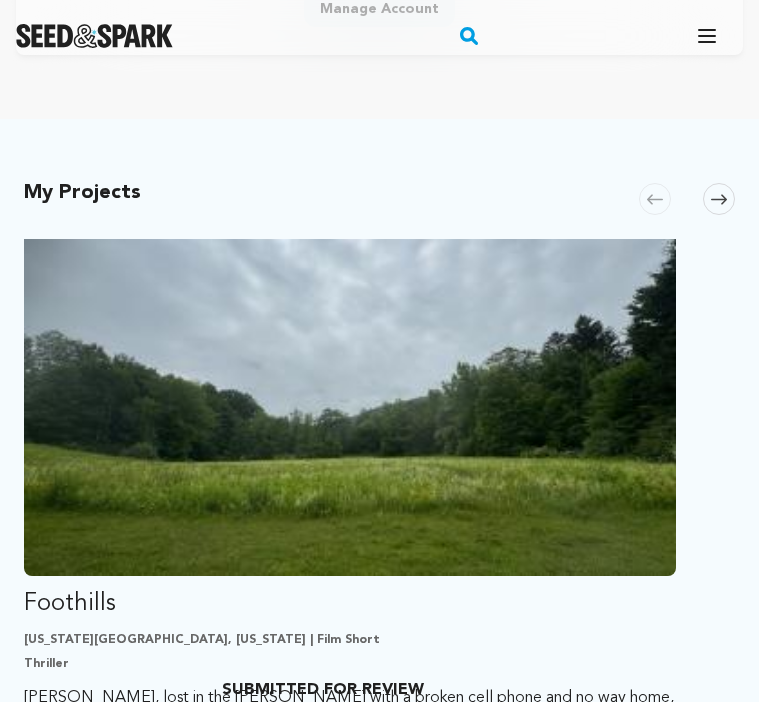 click on "Foothills" at bounding box center [350, 604] 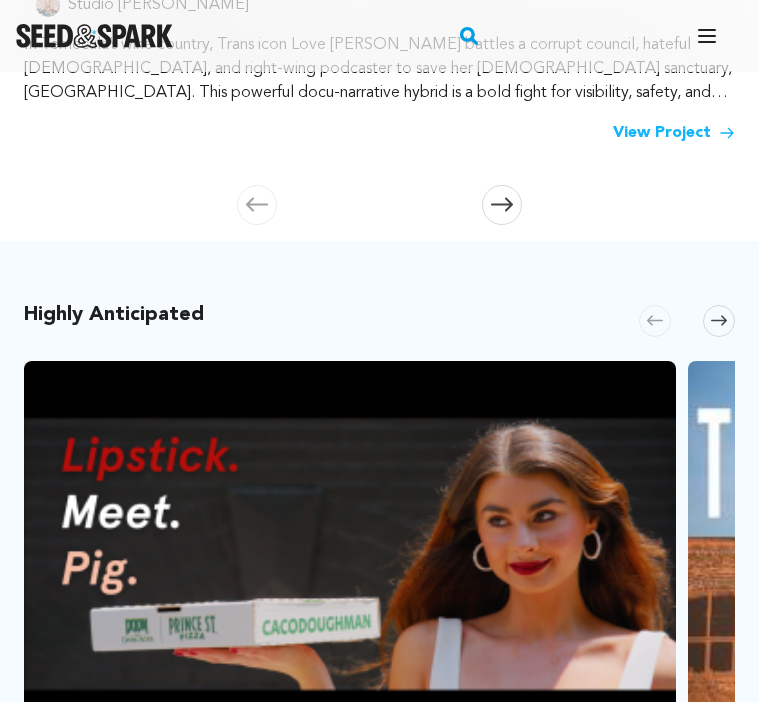 scroll, scrollTop: 650, scrollLeft: 0, axis: vertical 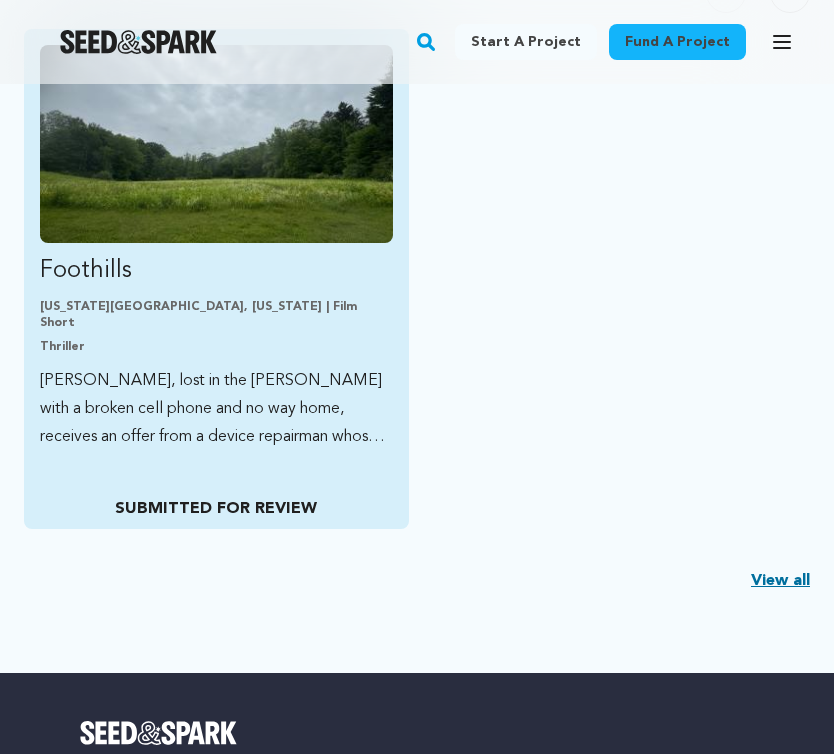 click on "SUBMITTED FOR REVIEW" at bounding box center (216, 509) 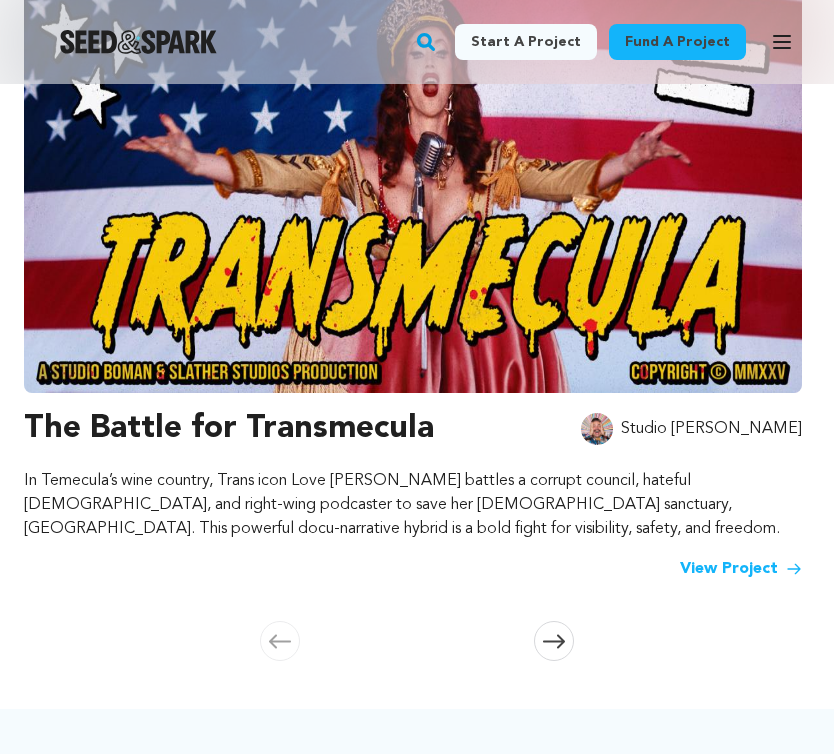 scroll, scrollTop: 0, scrollLeft: 0, axis: both 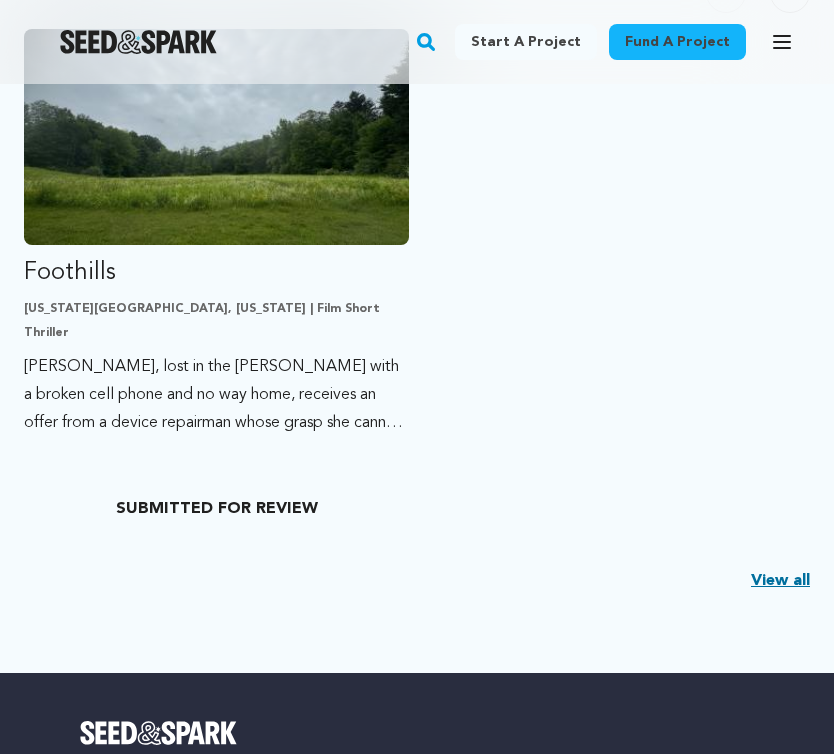 click on "View all" at bounding box center (780, 581) 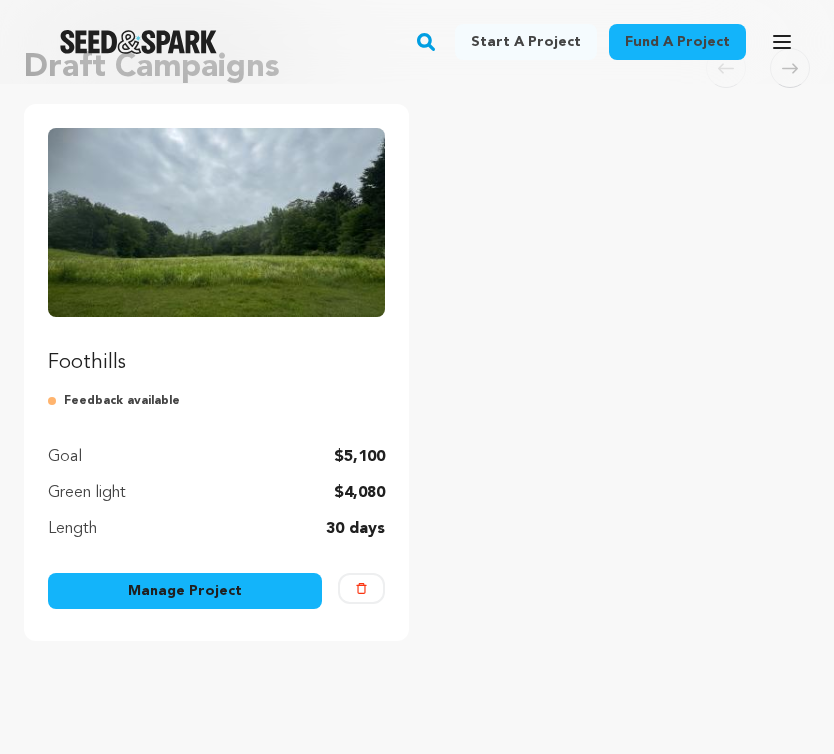 scroll, scrollTop: 202, scrollLeft: 0, axis: vertical 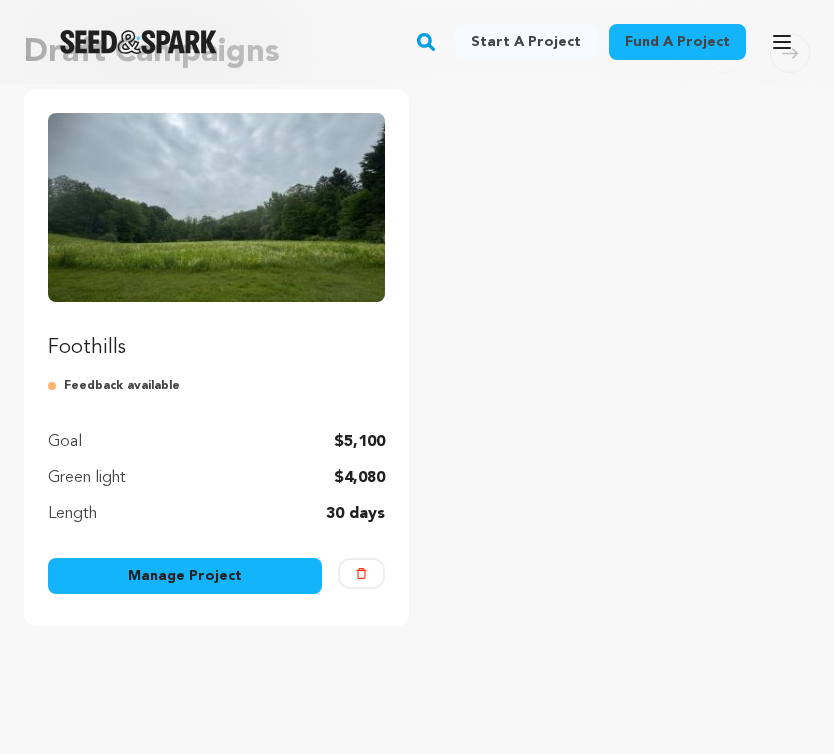 click on "Manage Project" at bounding box center [185, 576] 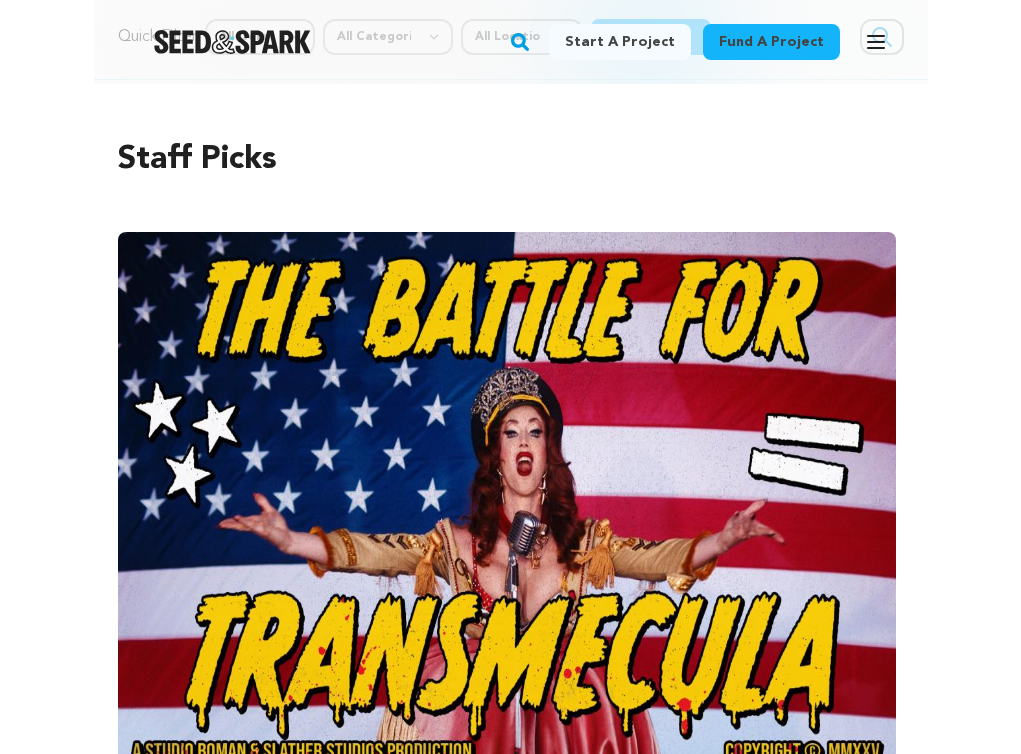 scroll, scrollTop: 108, scrollLeft: 0, axis: vertical 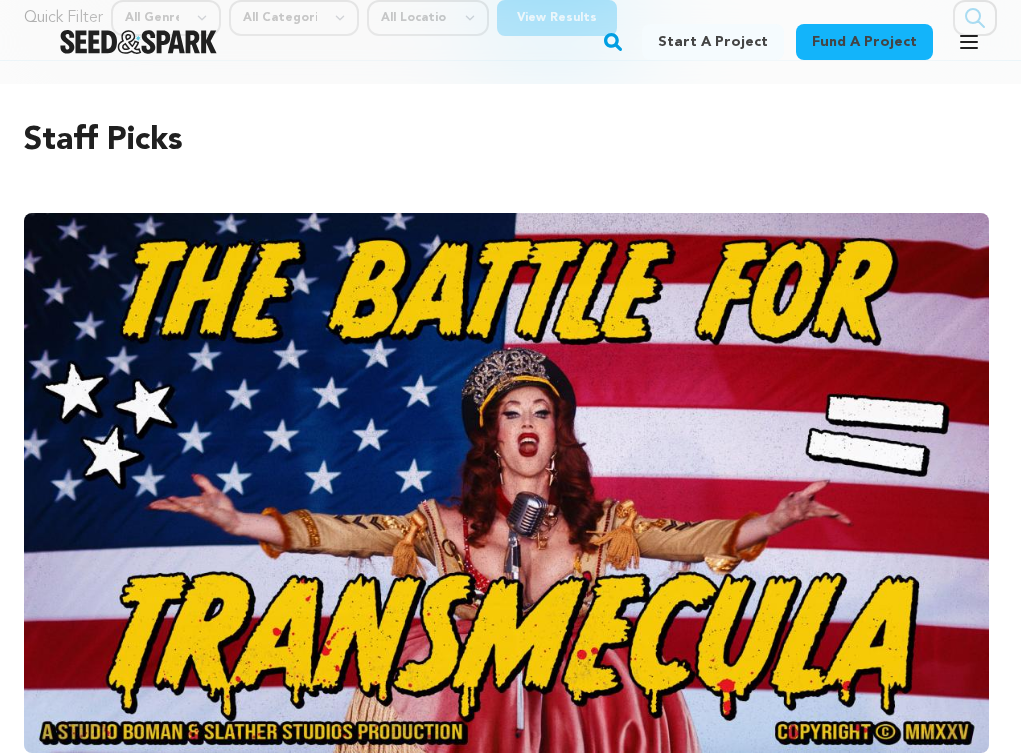 click on "Staff Picks
Carousel
Skip to previous slide page
Carousel
The Battle for Transmecula
Studio Boman
In Temecula’s wine country, Trans icon Love Bailey battles a corrupt council, hateful evangelicals, and right-wing podcaster to save her queer sanctuary, Savage Ranch. This powerful docu-narrative hybrid is a bold fight for visibility, safety, and freedom." at bounding box center (510, 565) 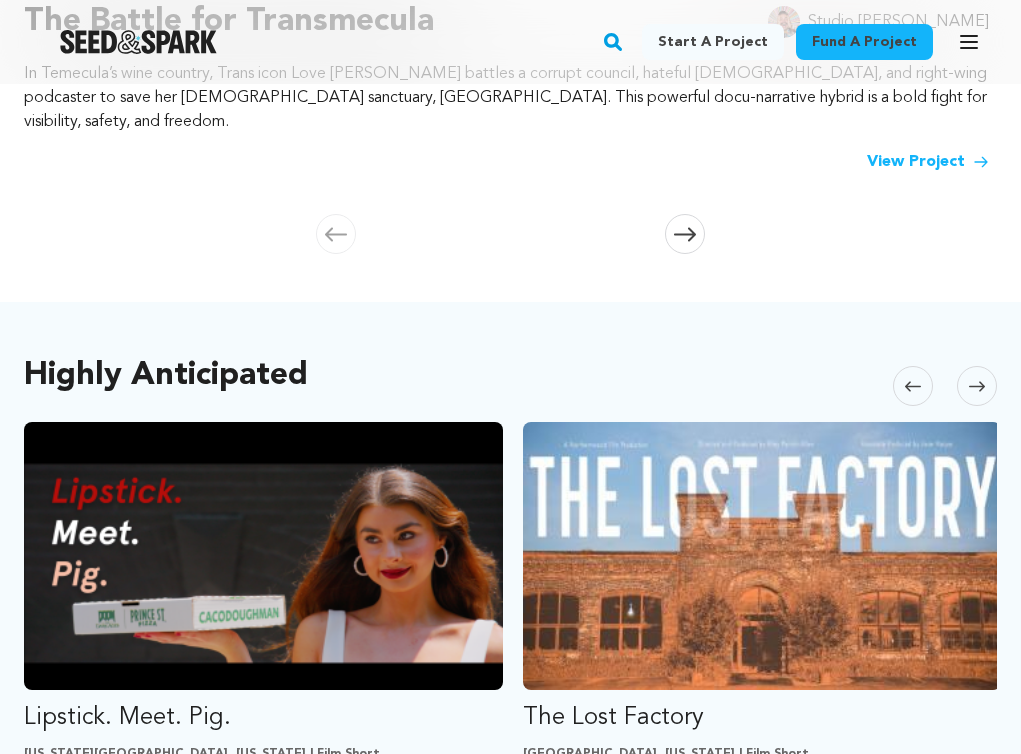 scroll, scrollTop: 0, scrollLeft: 0, axis: both 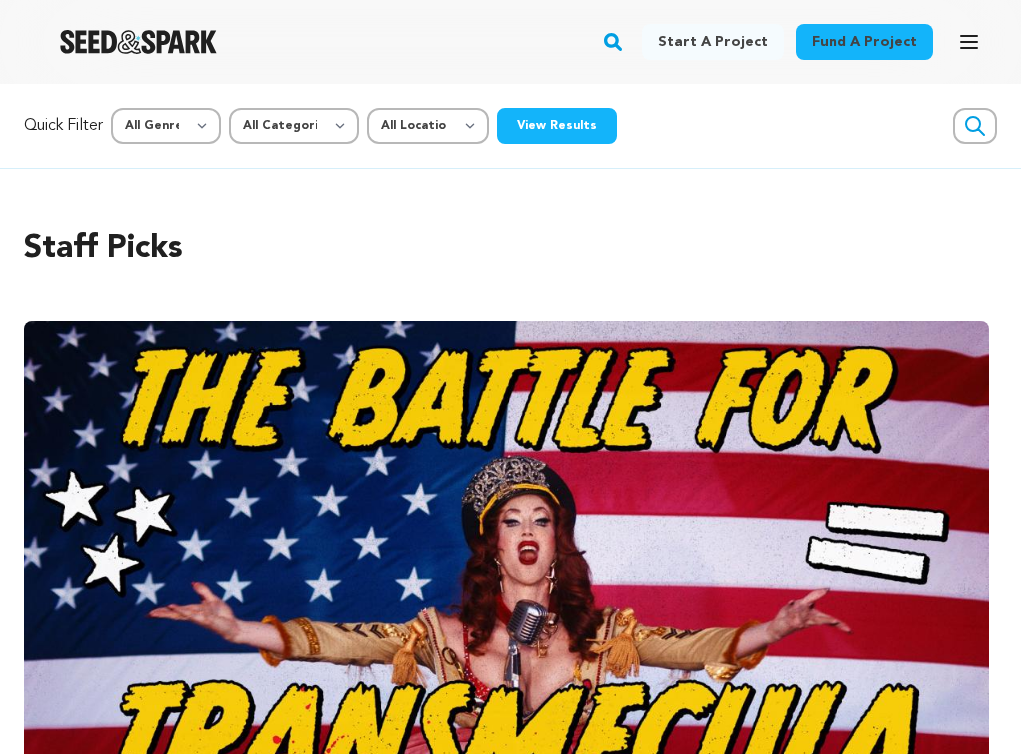 click on "Fund a project
Start a project
Search" at bounding box center [510, 42] 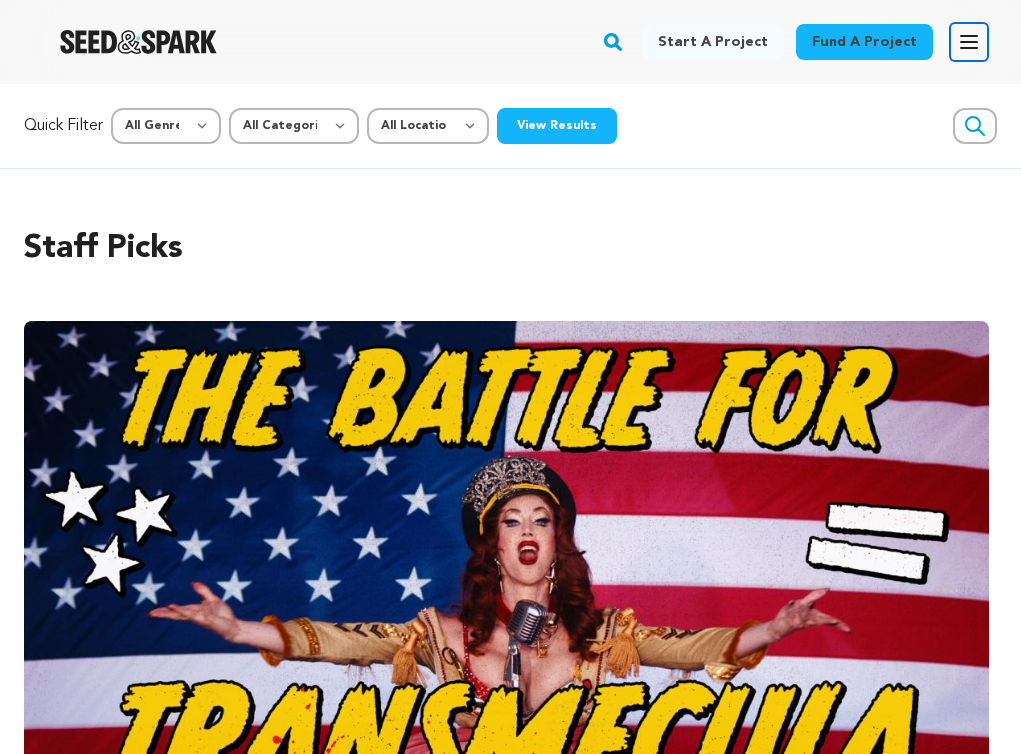 click 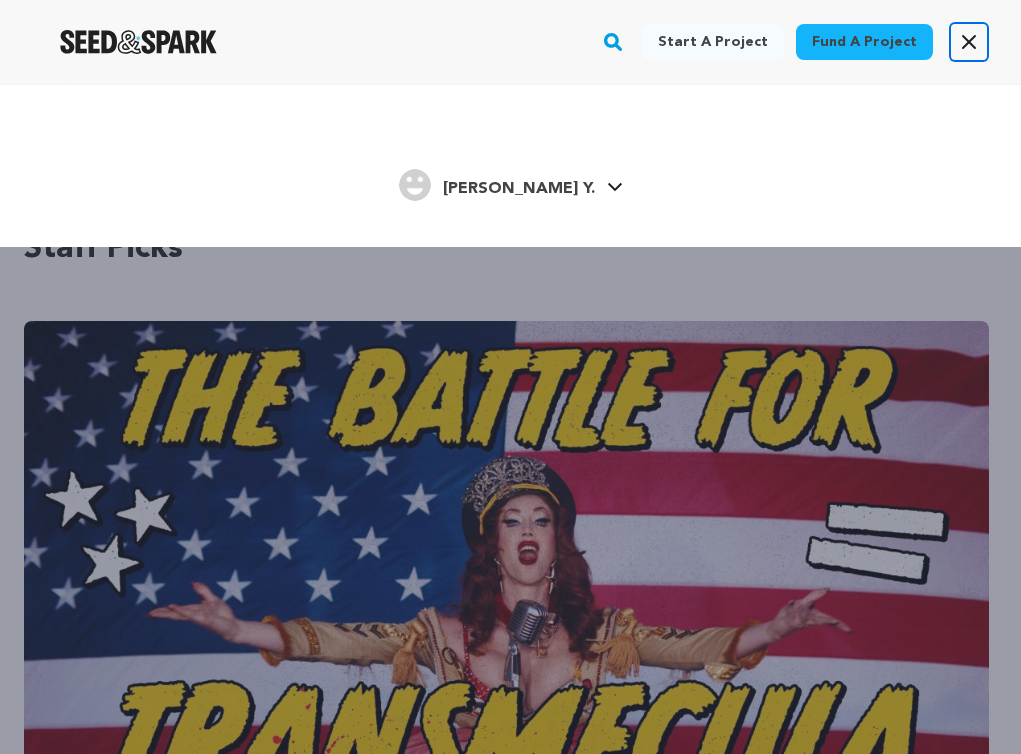 click 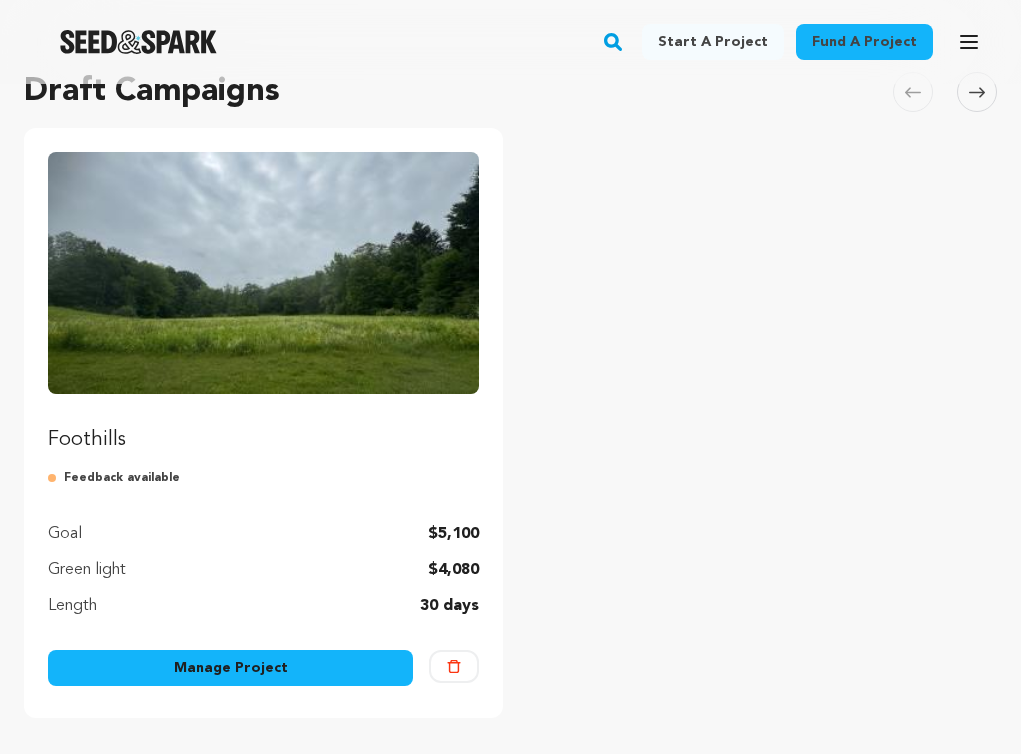 scroll, scrollTop: 158, scrollLeft: 0, axis: vertical 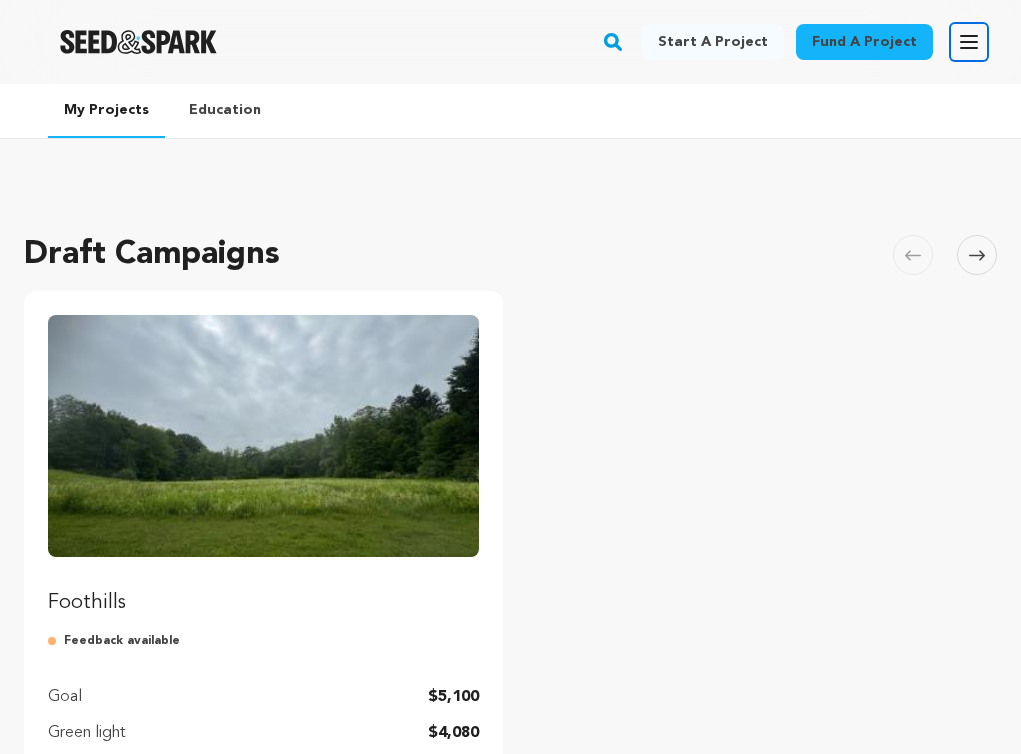 click on "Open main menu" at bounding box center [969, 42] 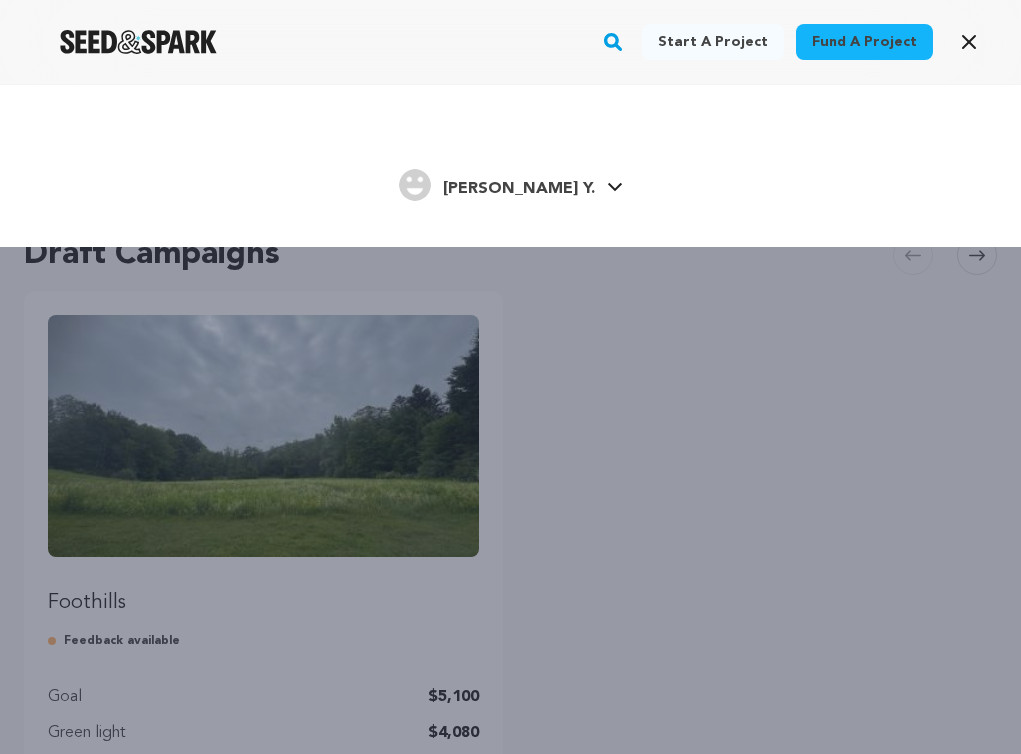 click on "[PERSON_NAME] Y." at bounding box center [519, 189] 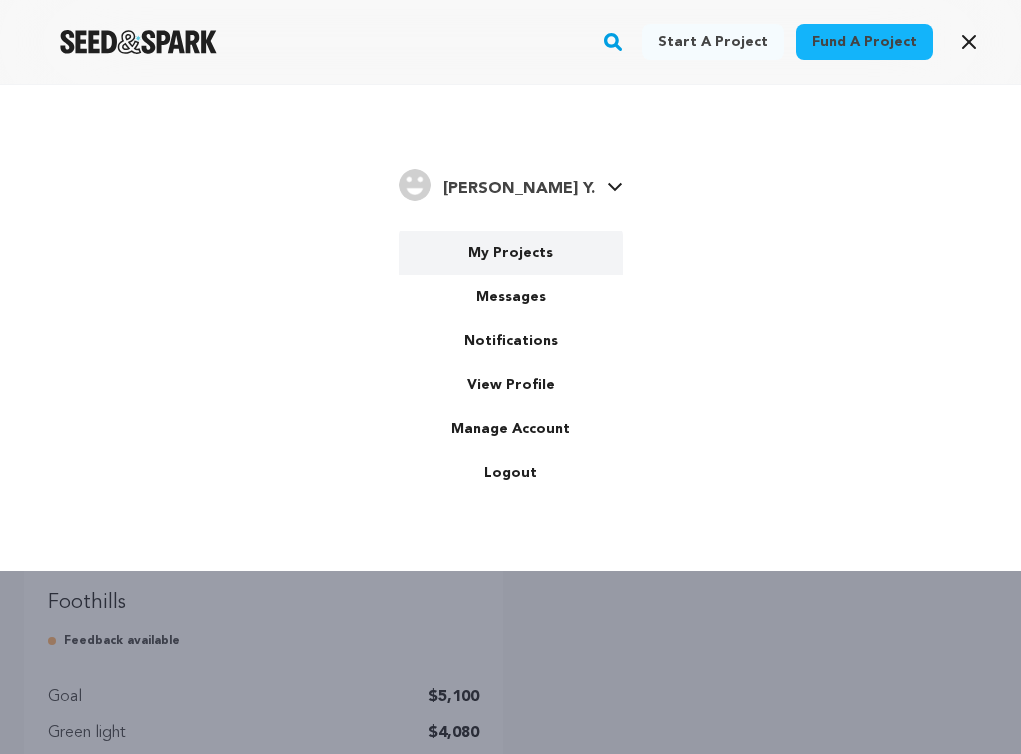 click on "My Projects" at bounding box center [511, 253] 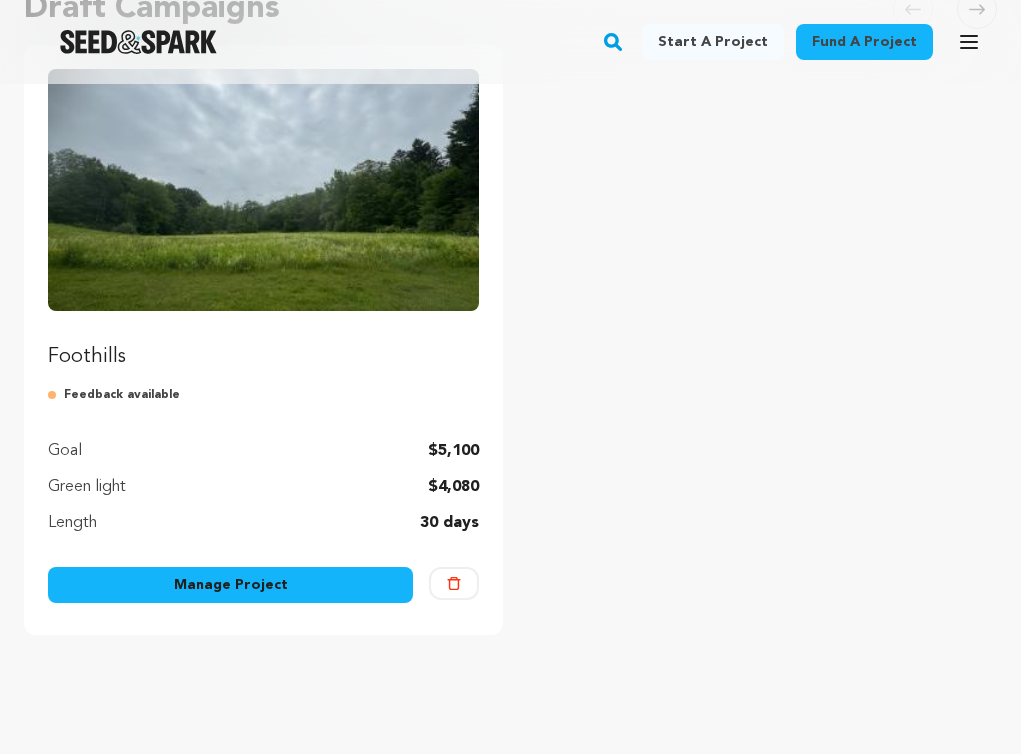 scroll, scrollTop: 252, scrollLeft: 0, axis: vertical 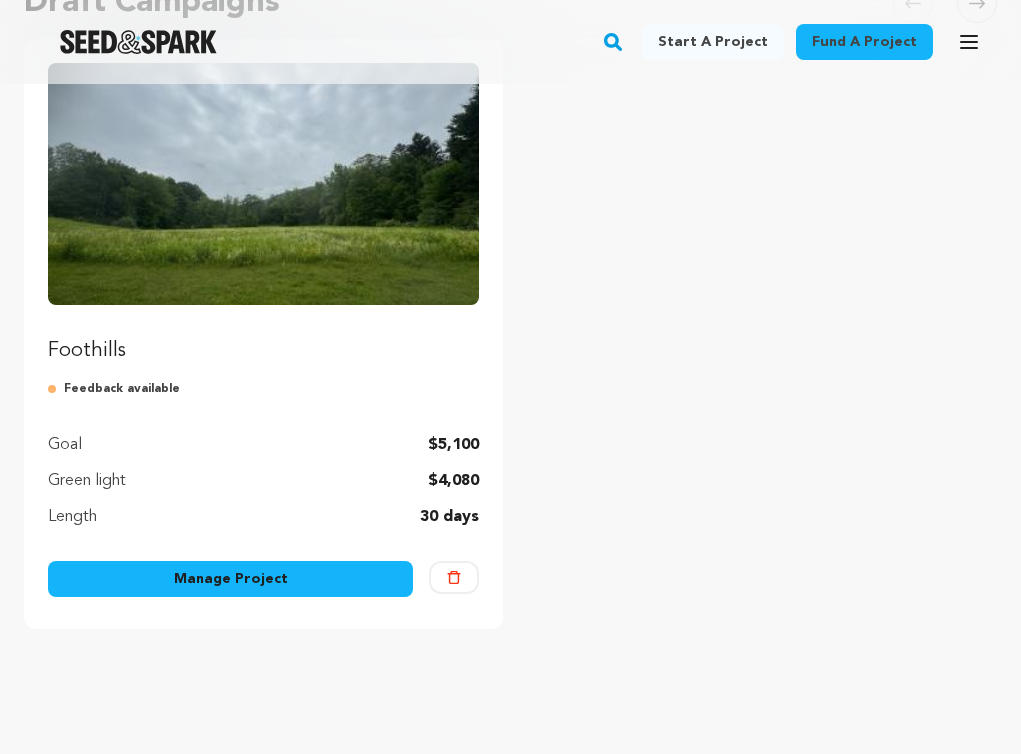 click on "Feedback available" at bounding box center [263, 389] 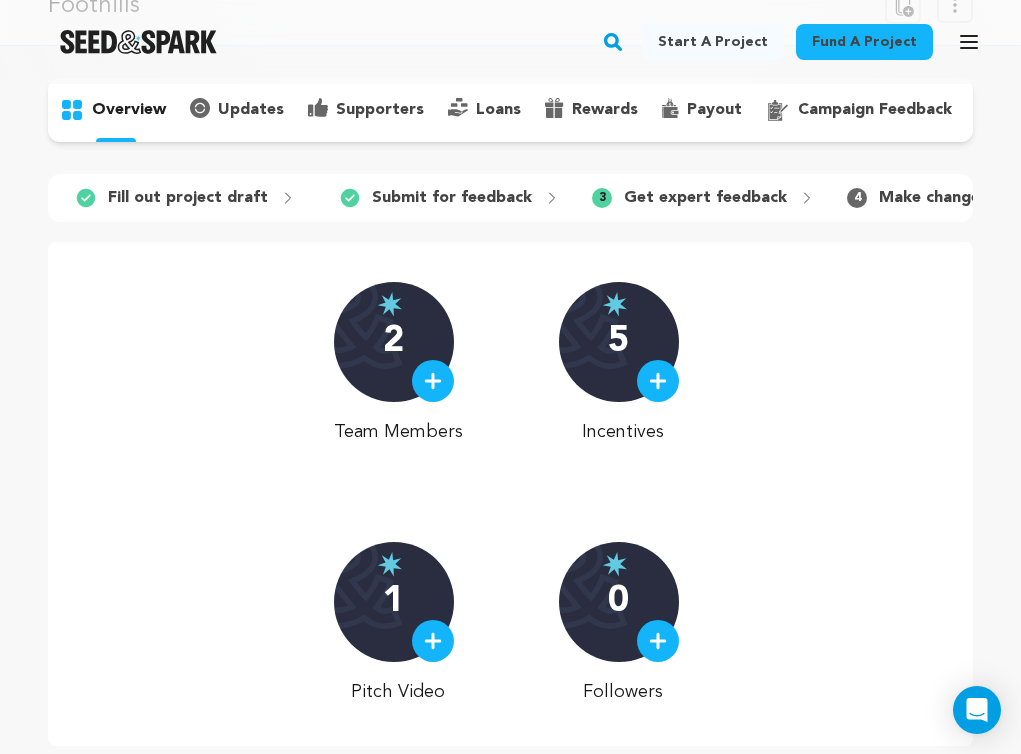 scroll, scrollTop: 0, scrollLeft: 0, axis: both 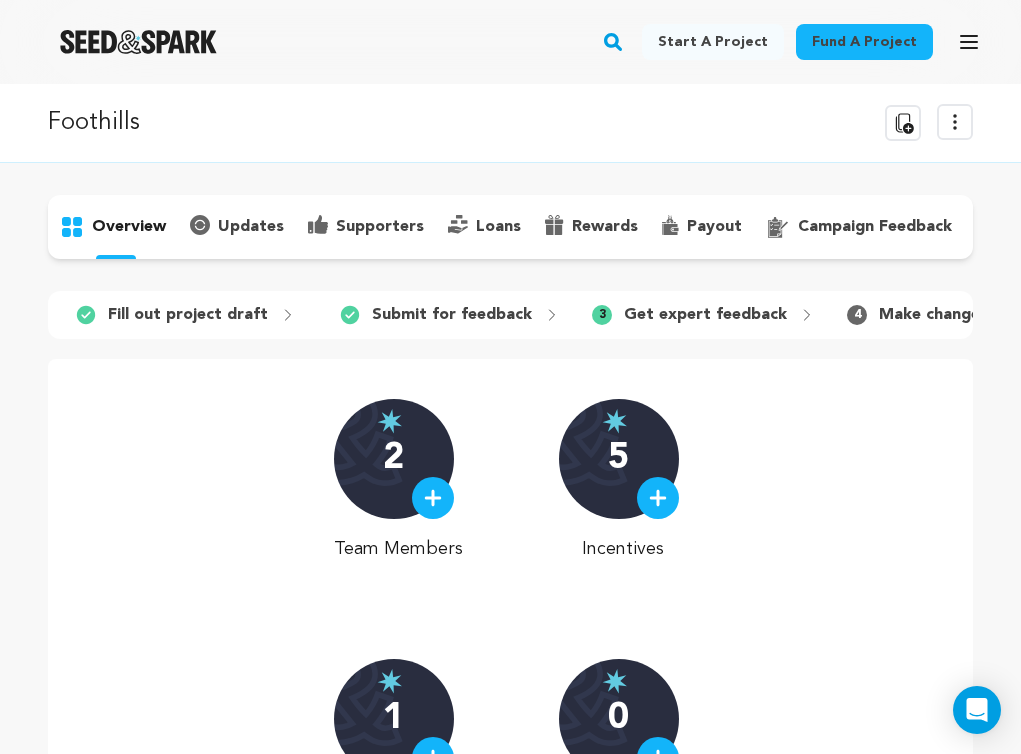 click on "updates" at bounding box center (251, 227) 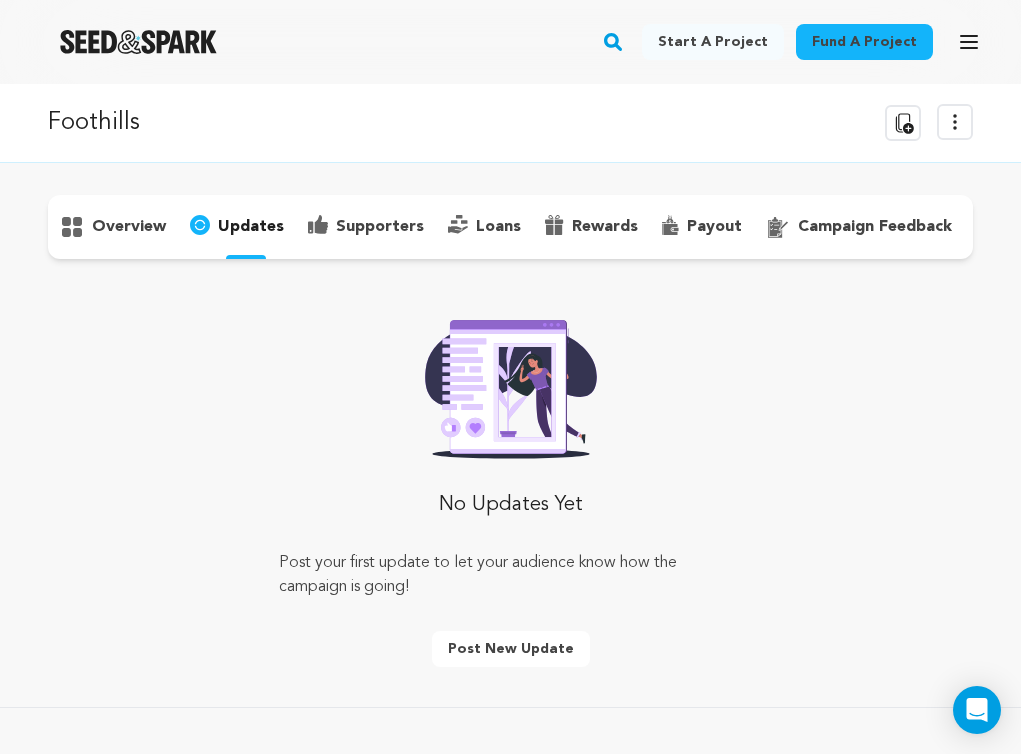 click on "supporters" at bounding box center (366, 227) 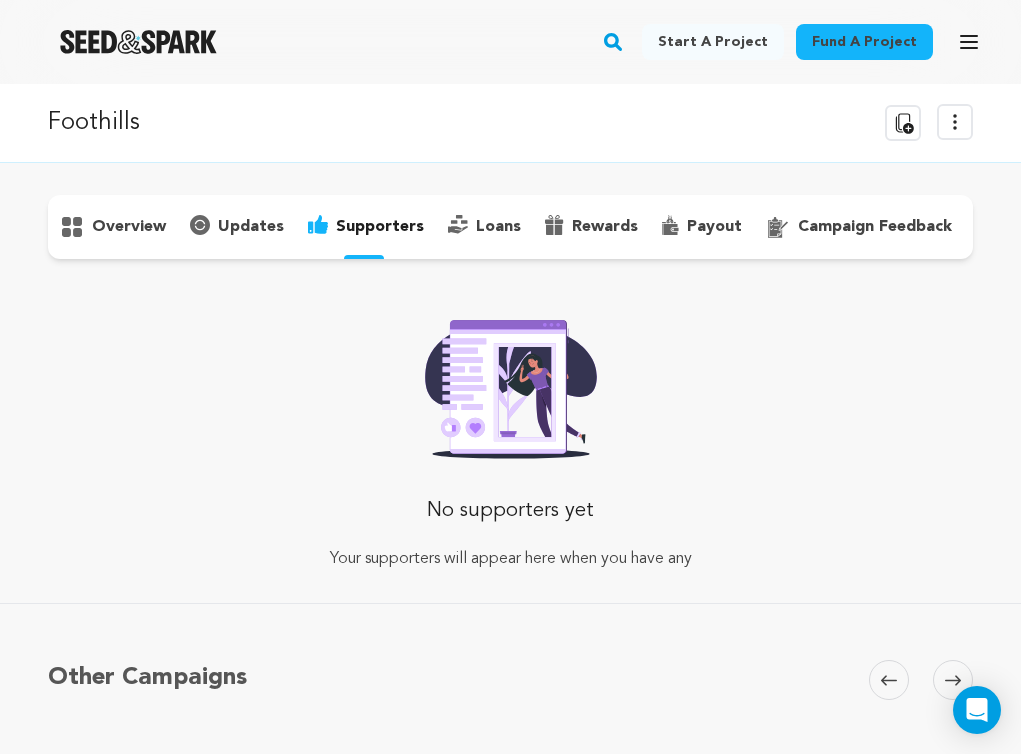 click on "overview" at bounding box center [129, 227] 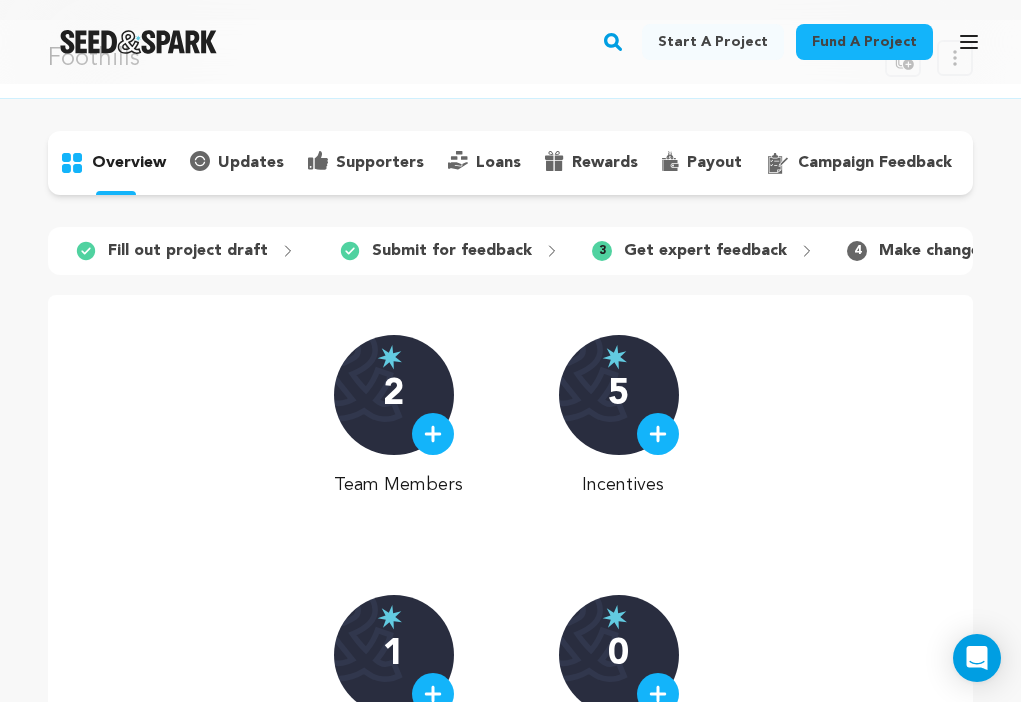 scroll, scrollTop: 0, scrollLeft: 0, axis: both 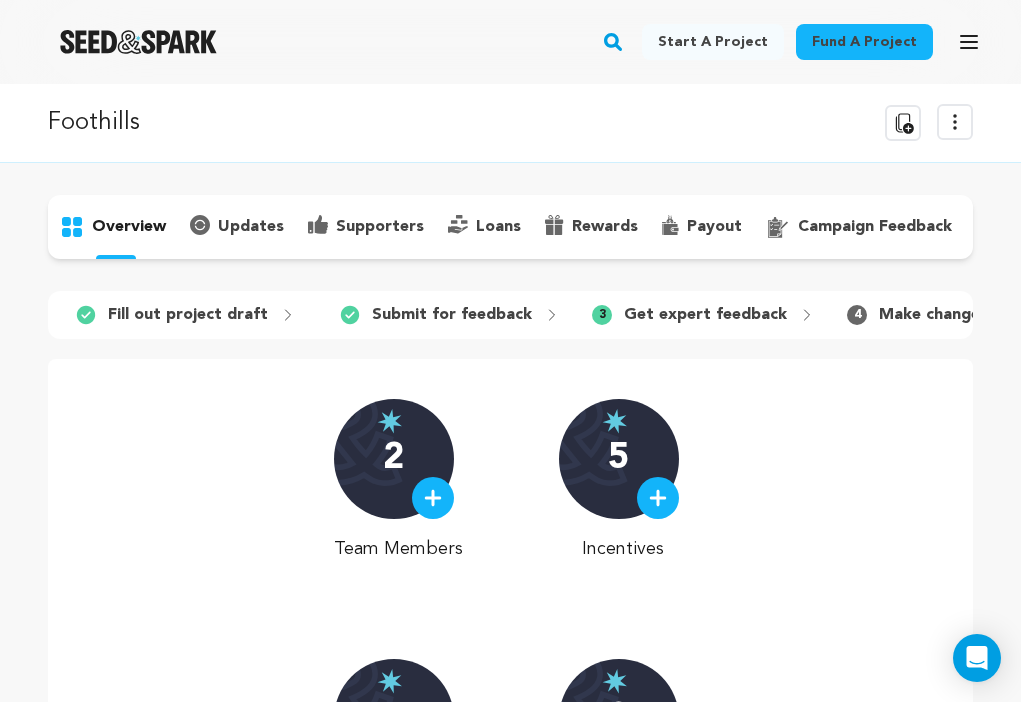 click on "campaign feedback" at bounding box center [875, 227] 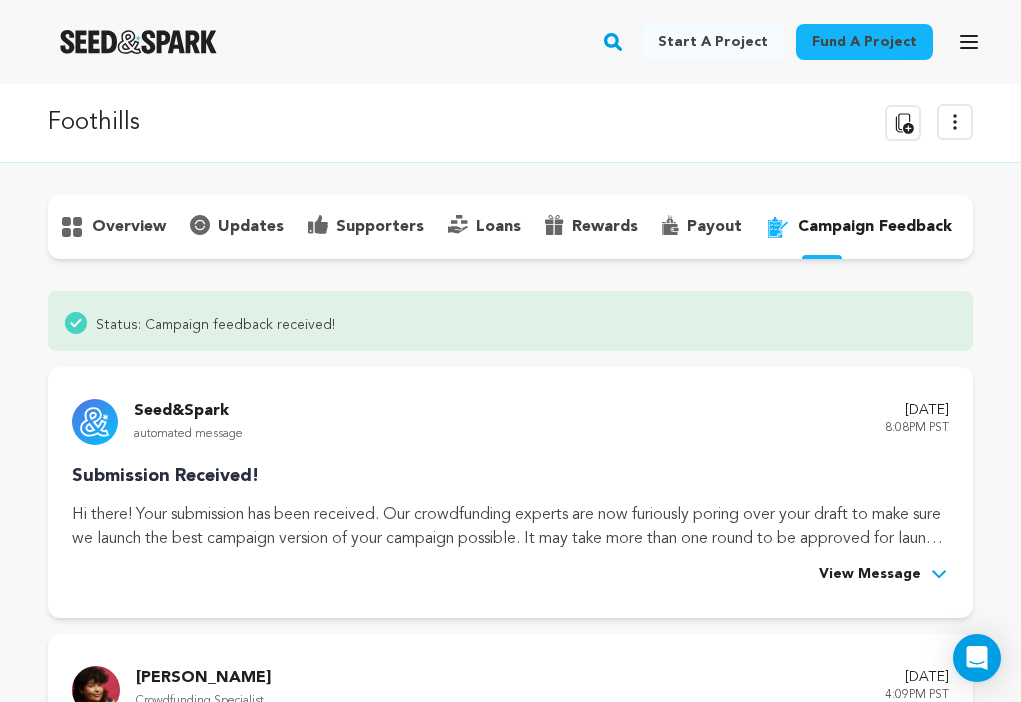 click on "campaign feedback" at bounding box center (875, 227) 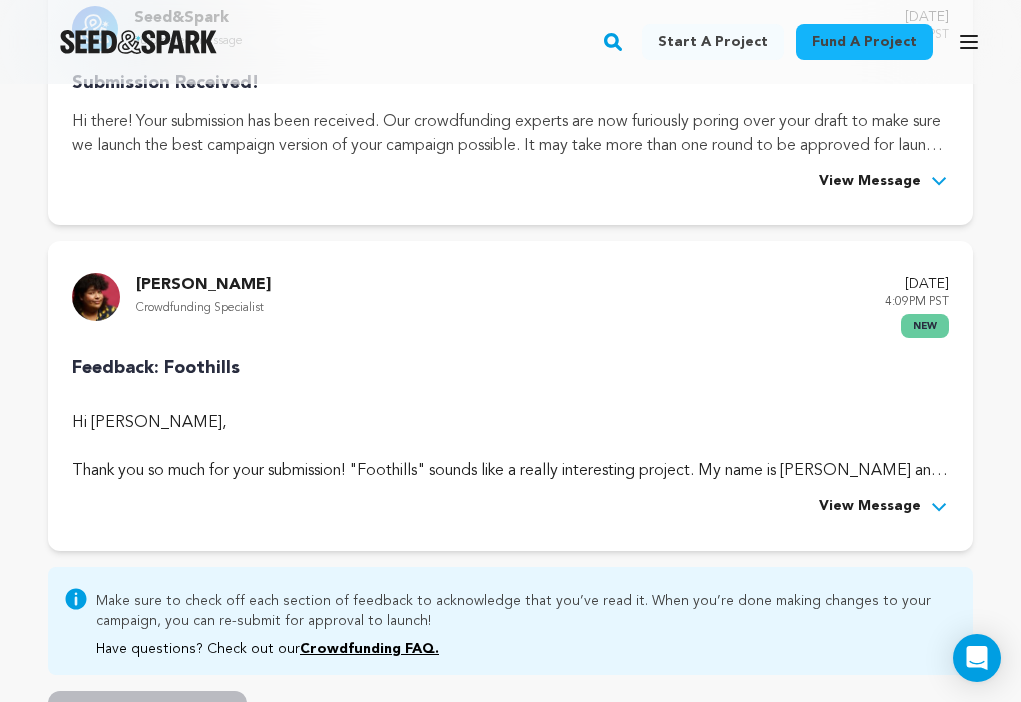 scroll, scrollTop: 458, scrollLeft: 0, axis: vertical 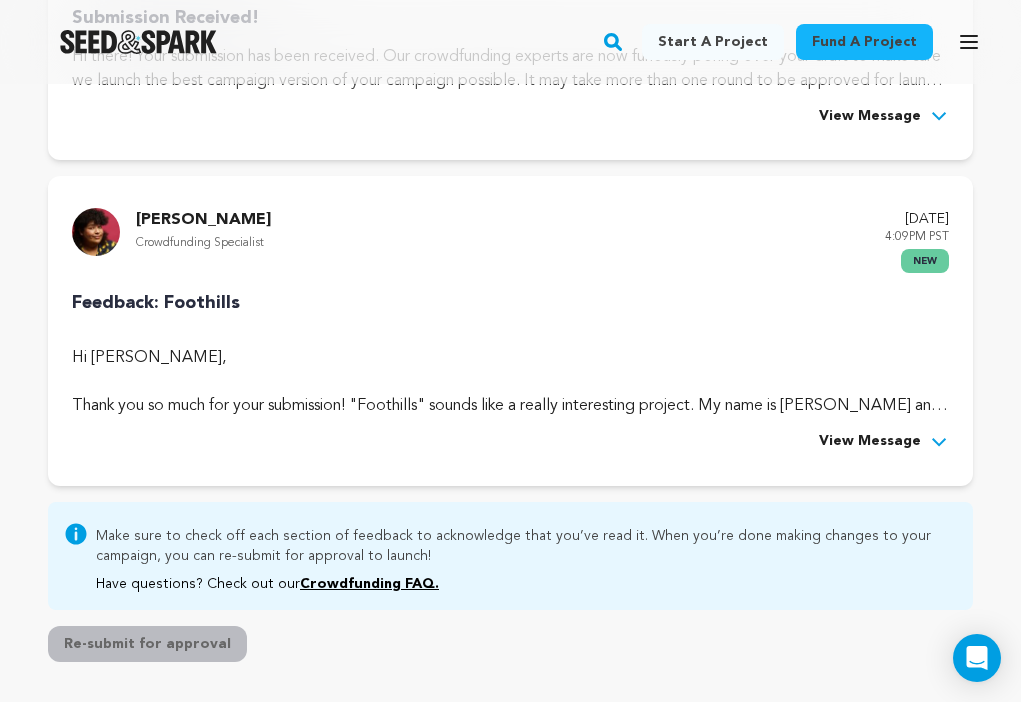 click on "View Message" at bounding box center (870, 442) 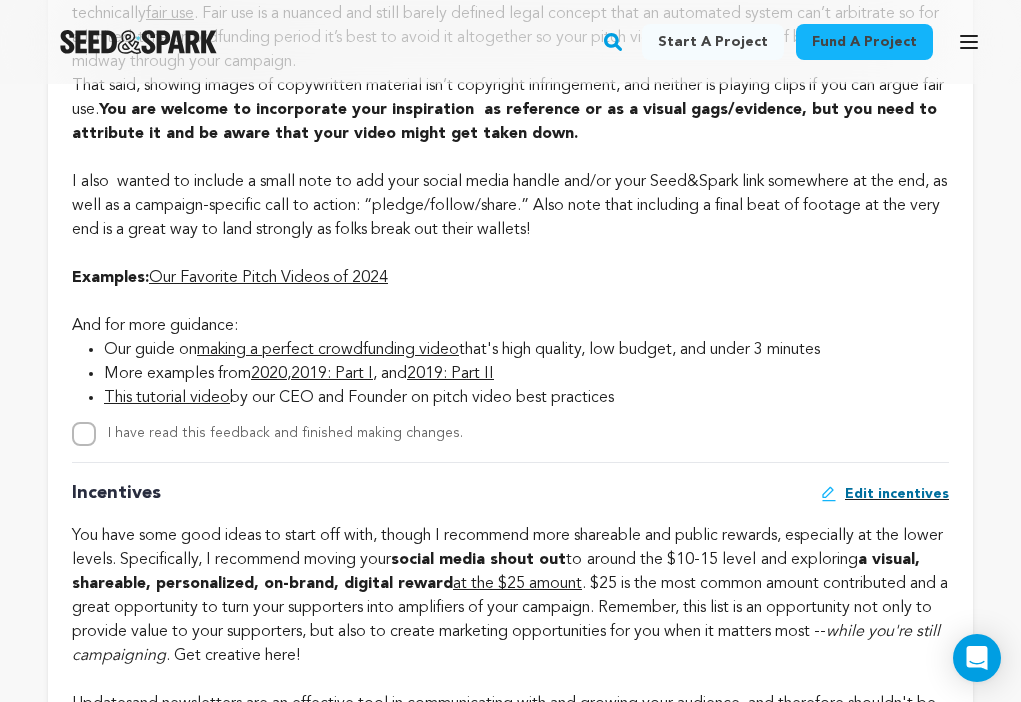 scroll, scrollTop: 1815, scrollLeft: 0, axis: vertical 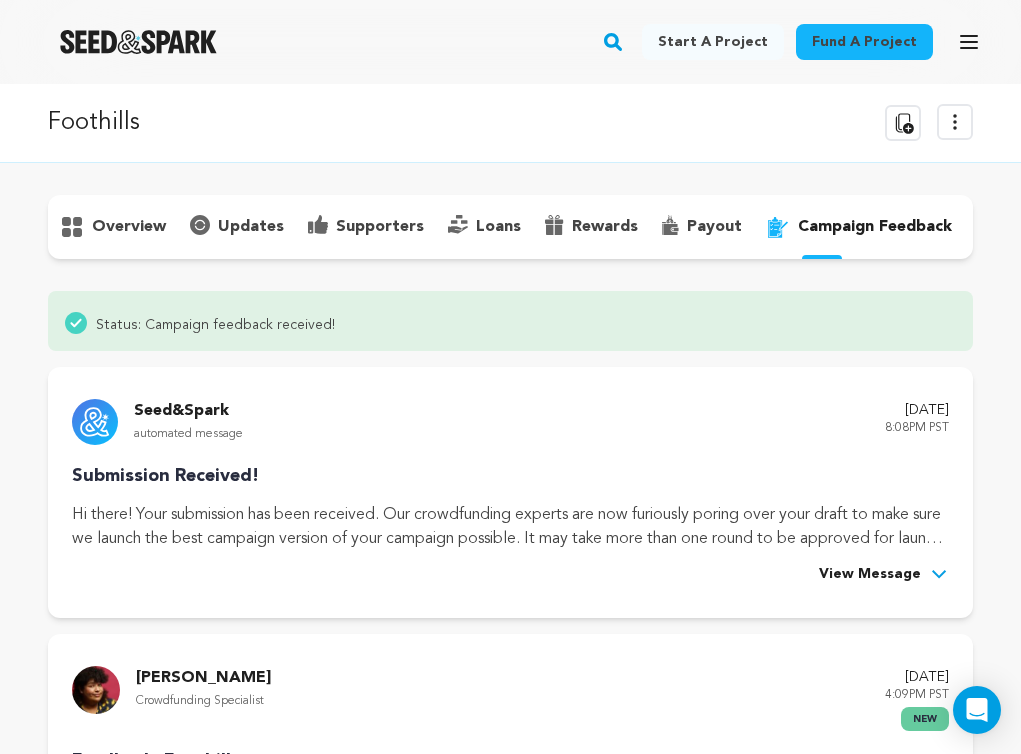 click on "overview" at bounding box center (129, 227) 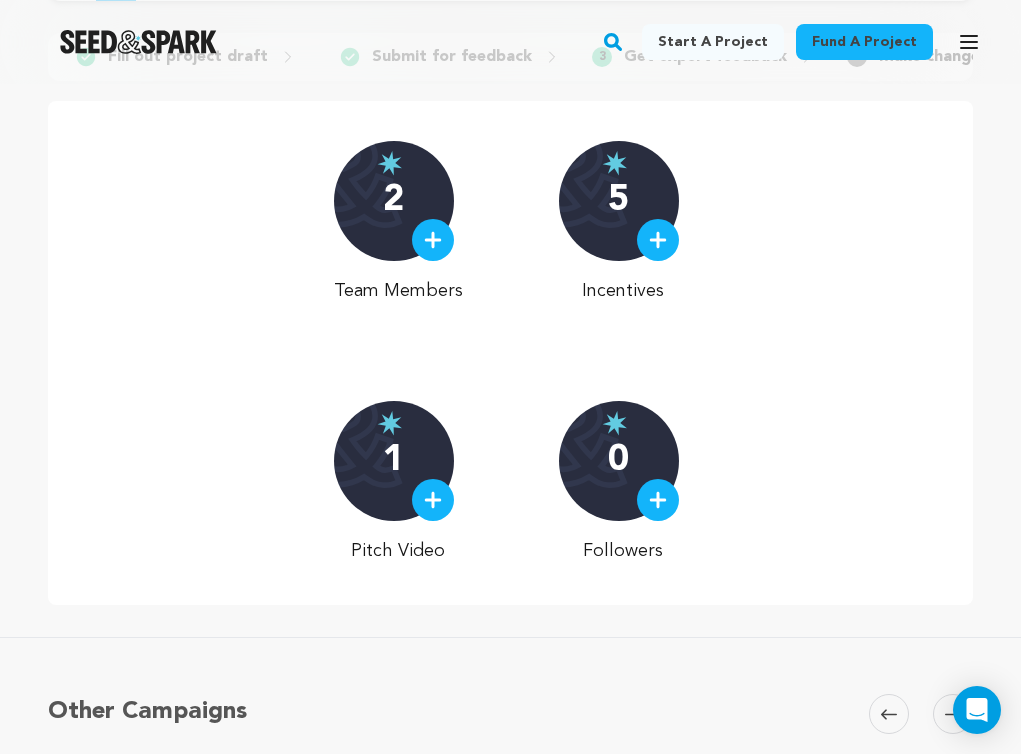 scroll, scrollTop: 0, scrollLeft: 0, axis: both 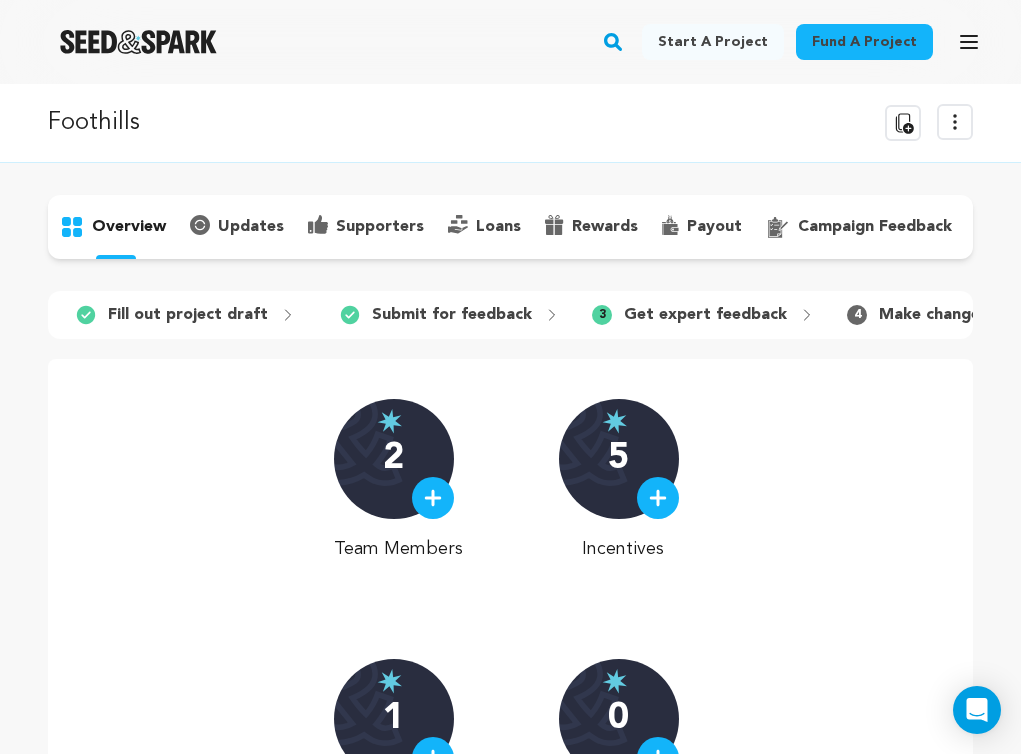 click on "updates" at bounding box center [251, 227] 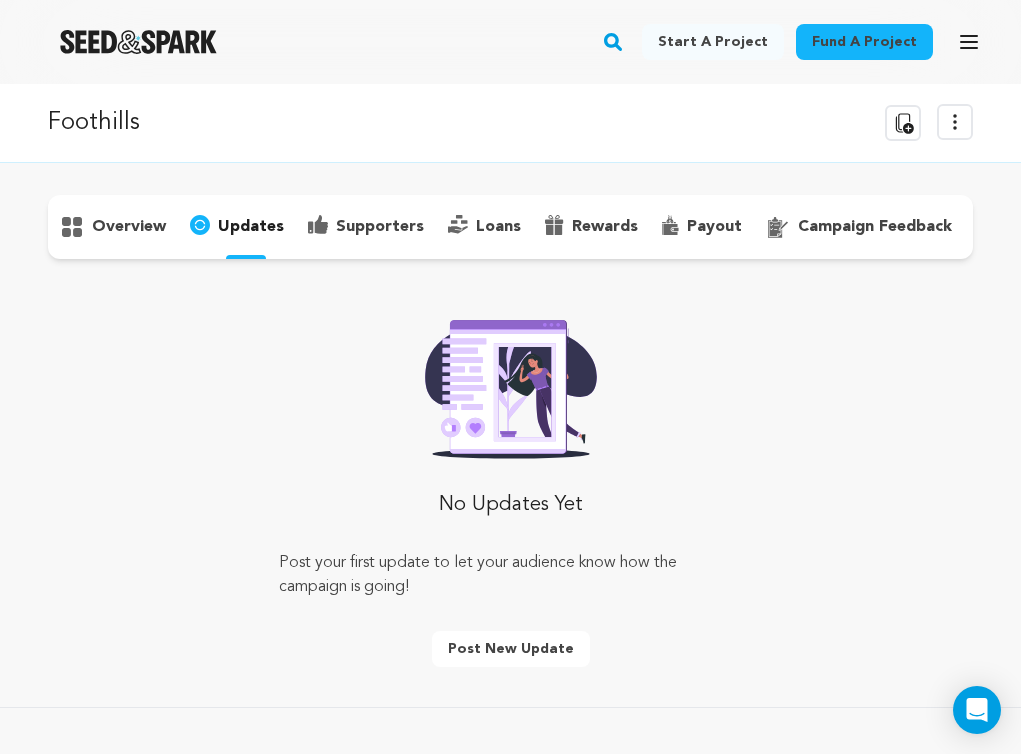 click on "campaign feedback" at bounding box center [875, 227] 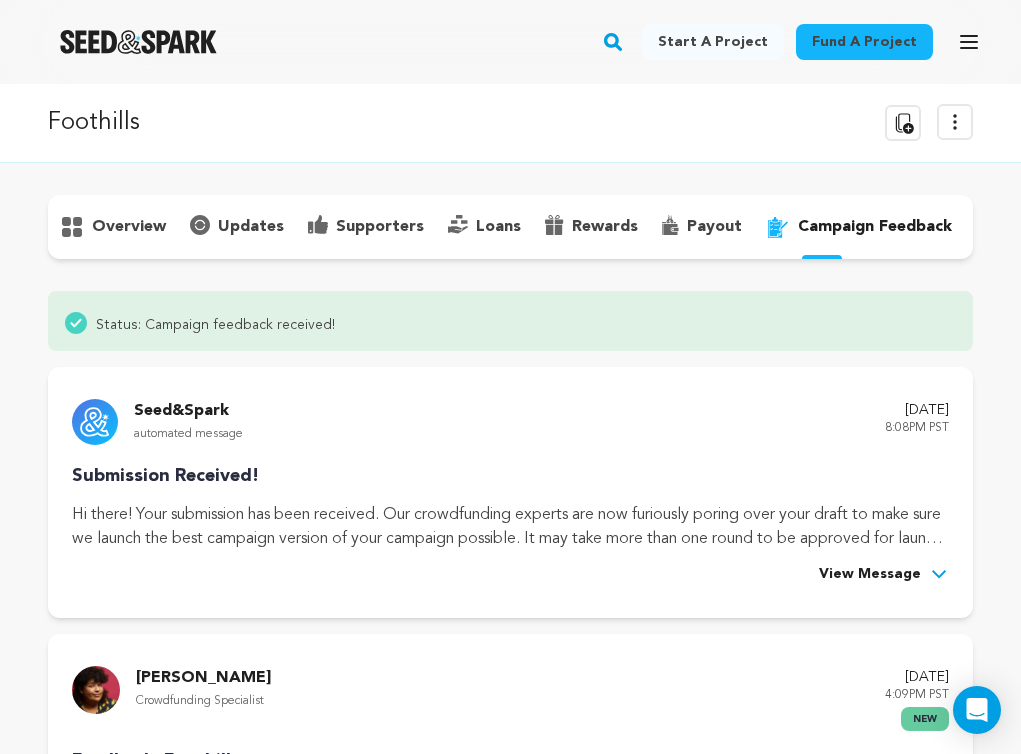click 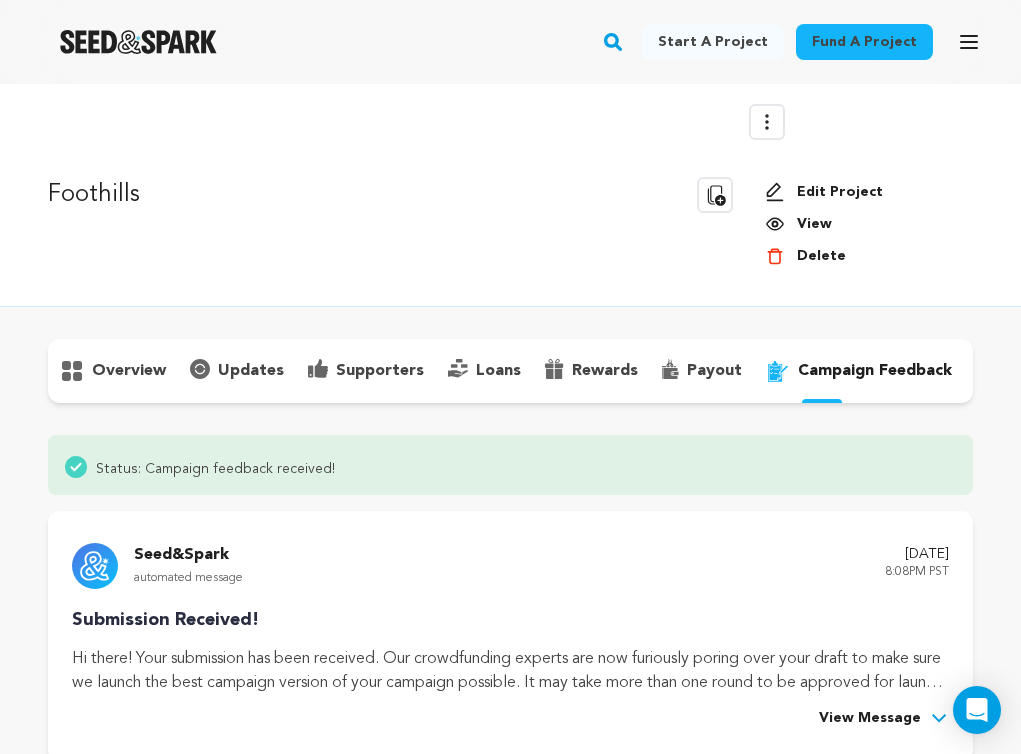 click on "View" at bounding box center [861, 224] 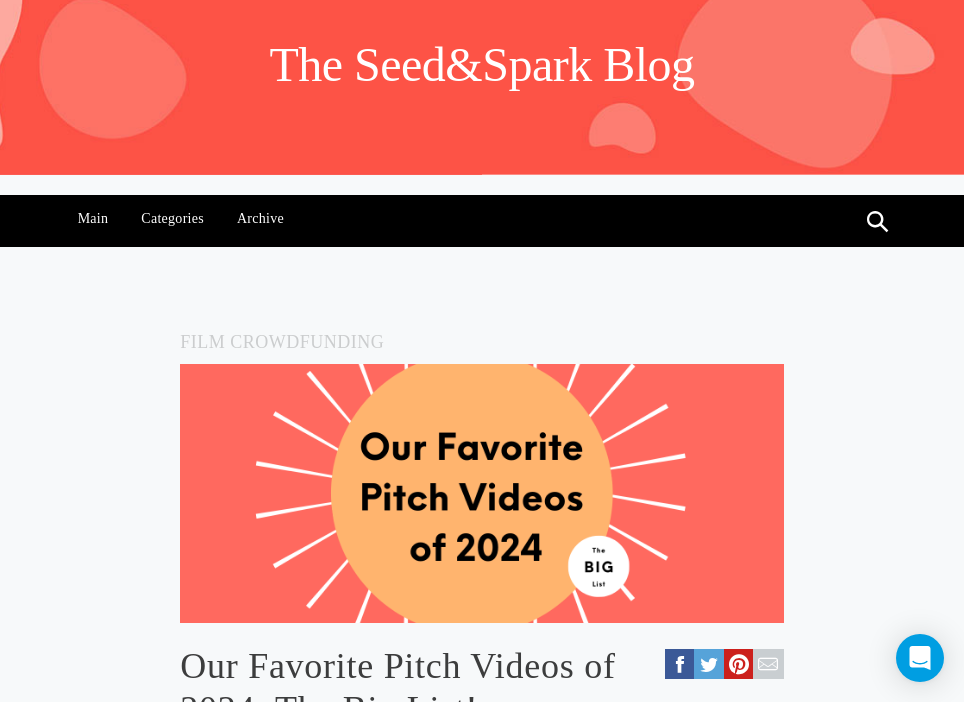 scroll, scrollTop: 0, scrollLeft: 0, axis: both 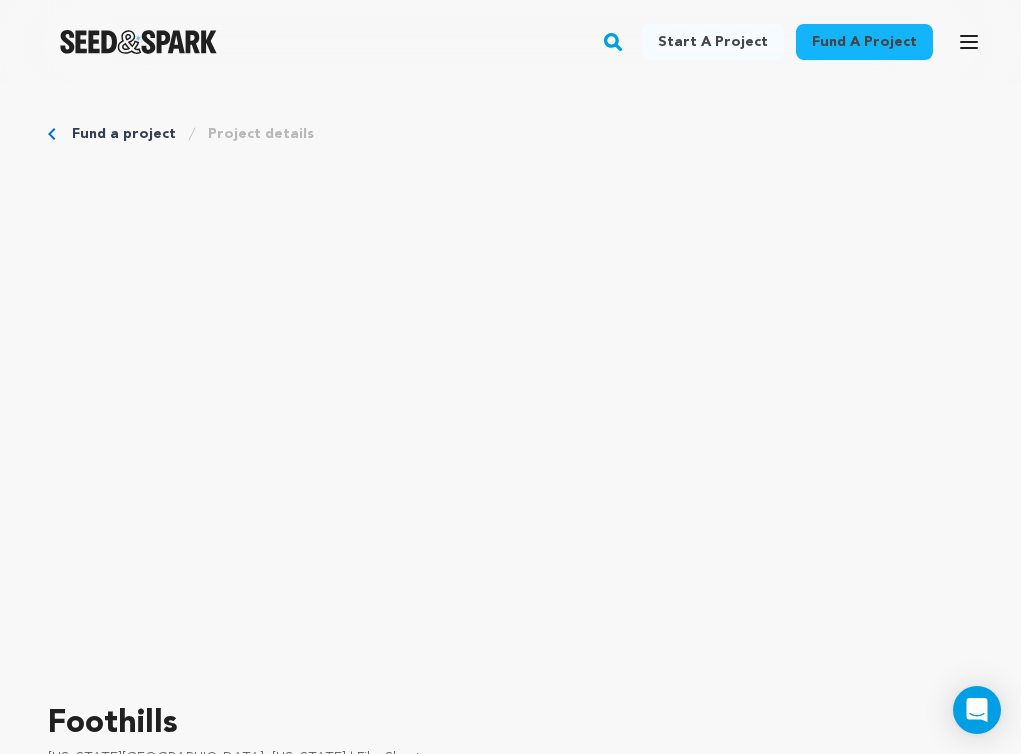 click on "Fund a project
Project details" at bounding box center [510, 134] 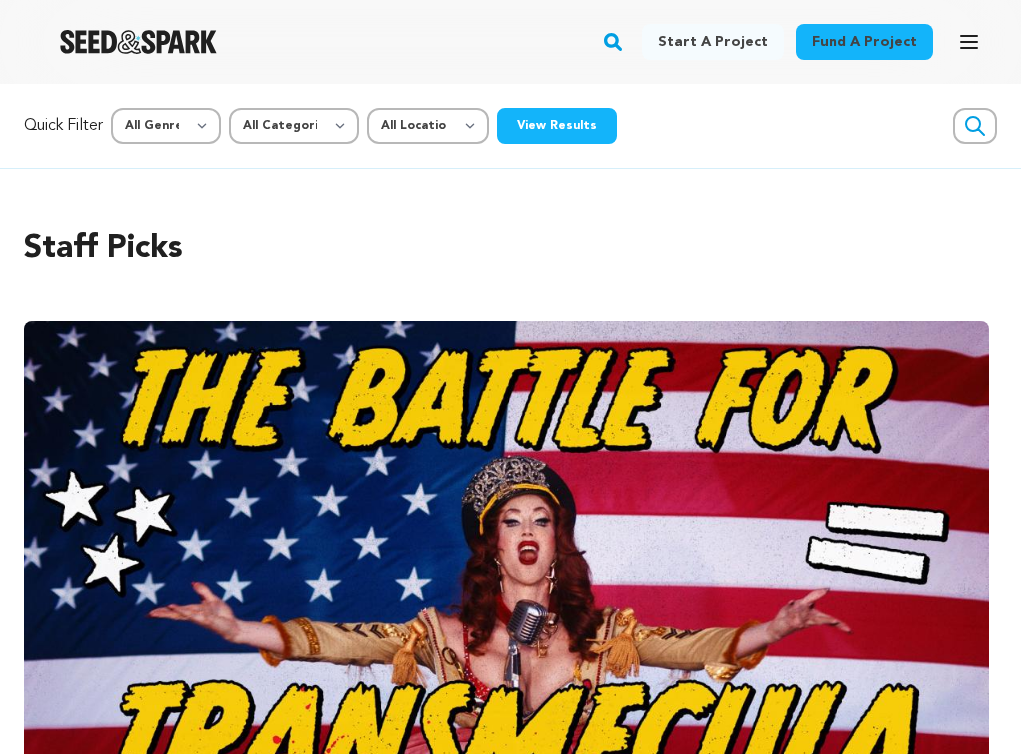 scroll, scrollTop: 0, scrollLeft: 0, axis: both 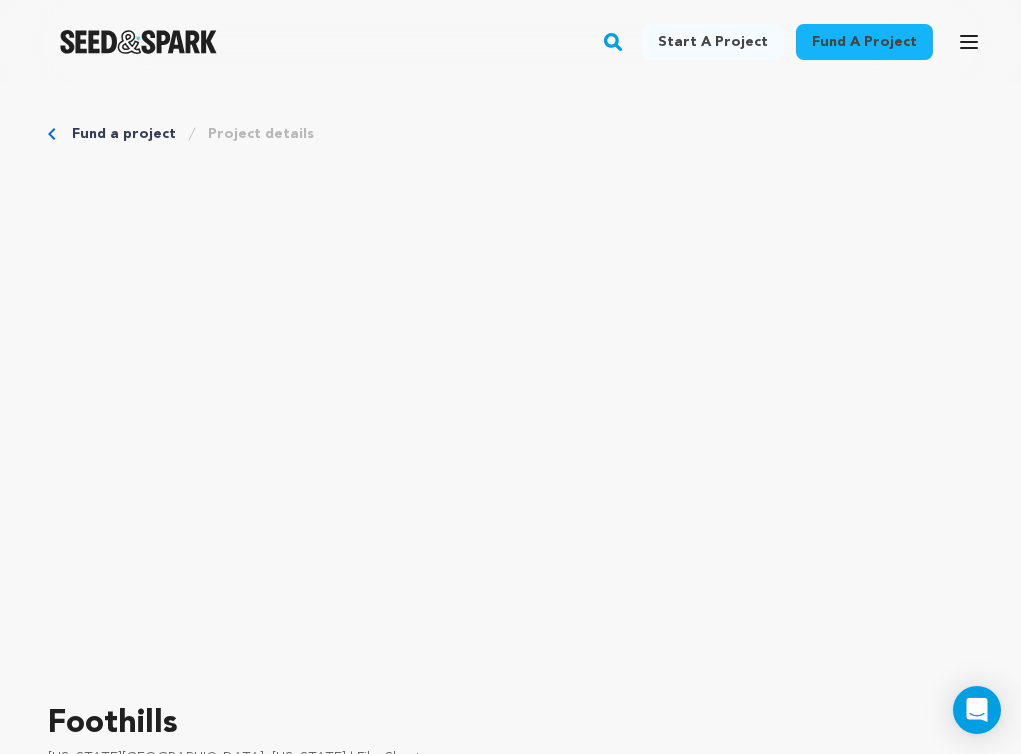 click on "Fund a project
Project details" at bounding box center (510, 134) 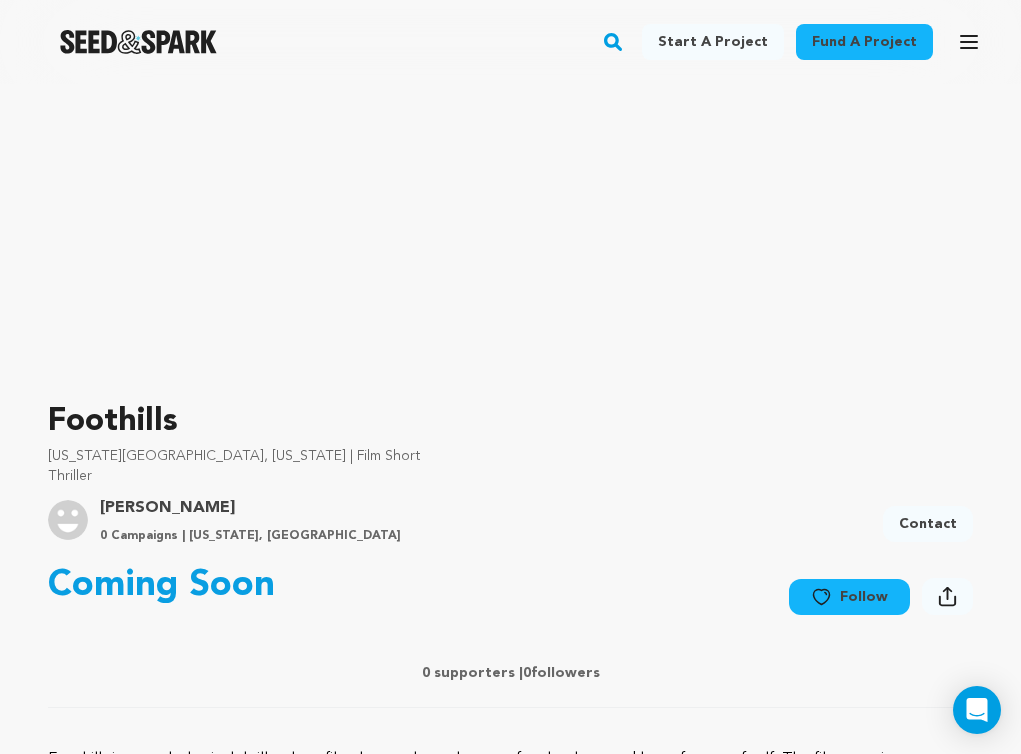 click on "Foothills" at bounding box center (510, 422) 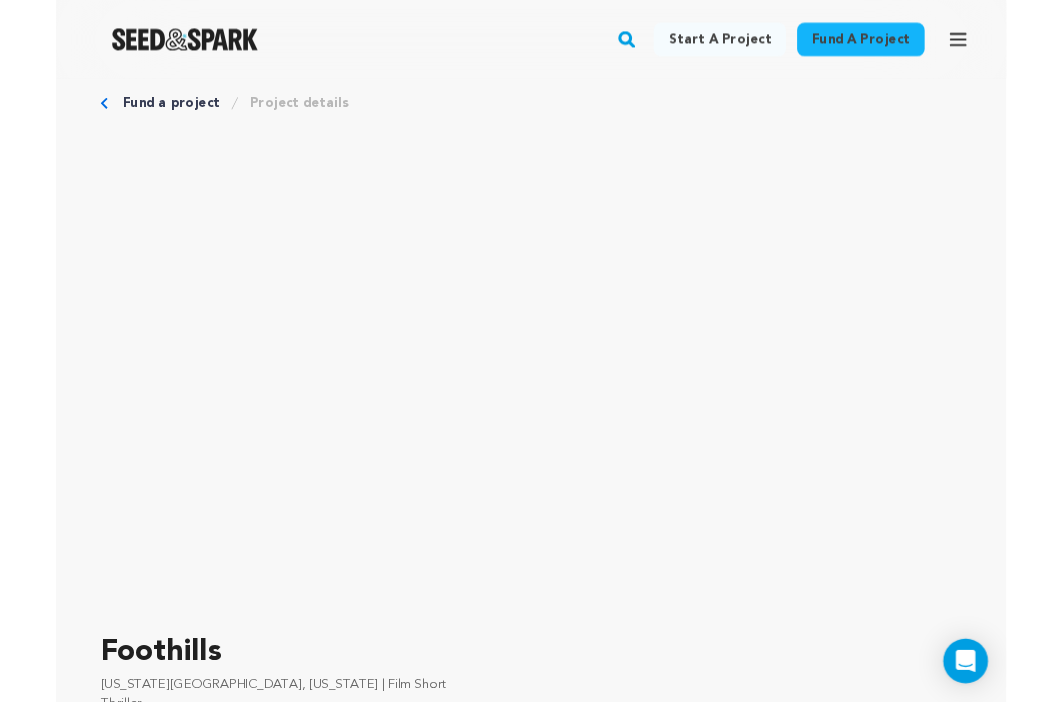 scroll, scrollTop: 0, scrollLeft: 0, axis: both 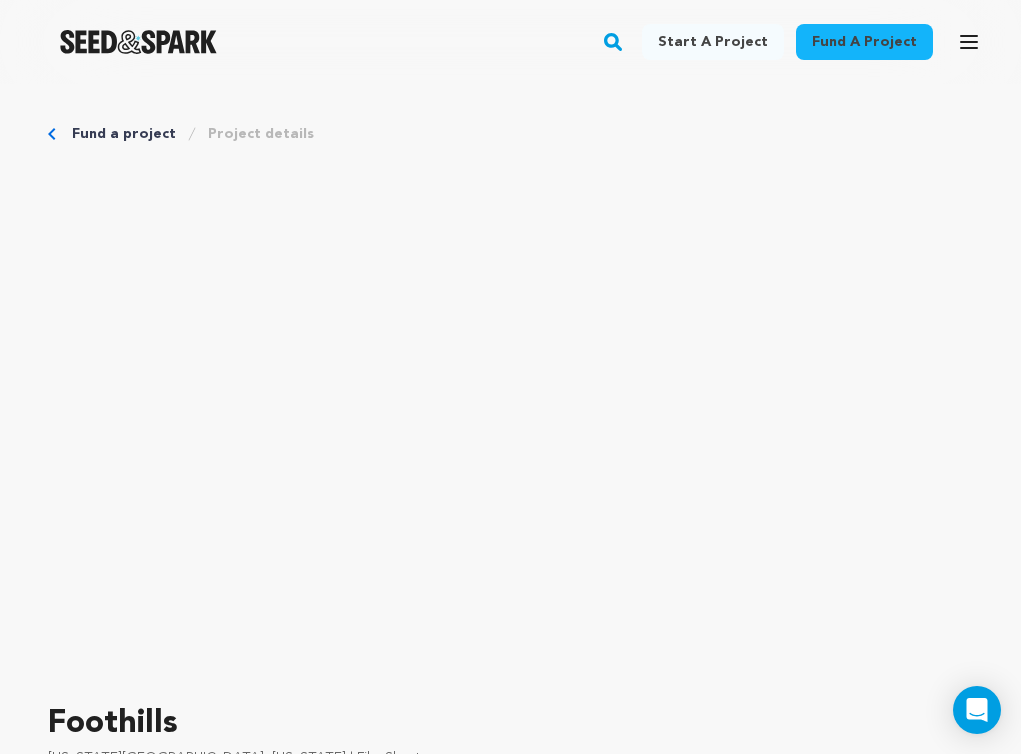 click 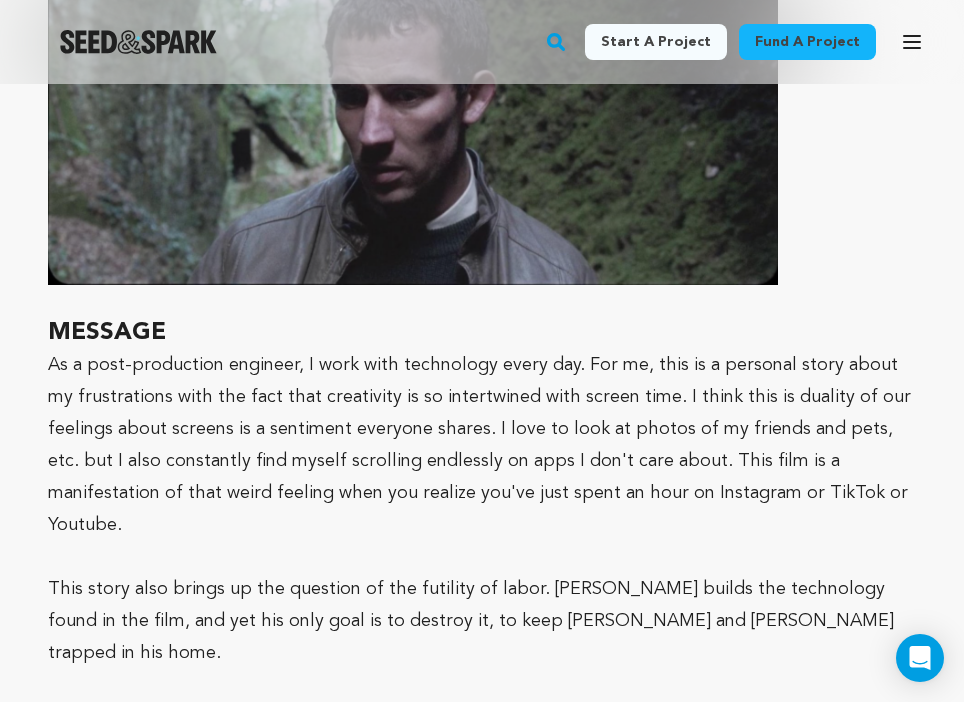 scroll, scrollTop: 2583, scrollLeft: 0, axis: vertical 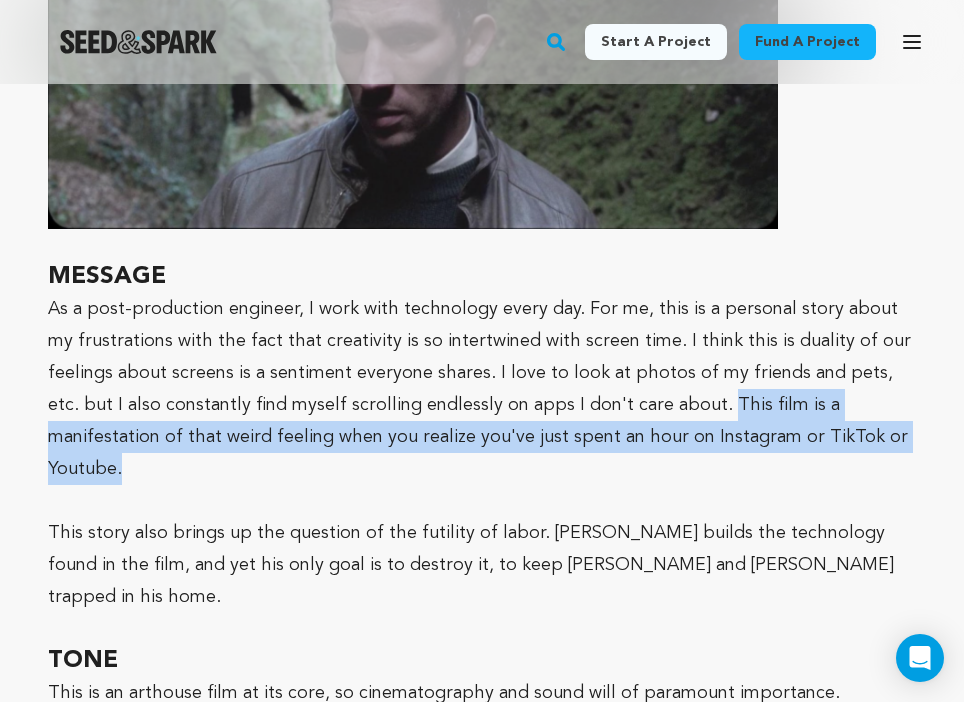 drag, startPoint x: 602, startPoint y: 307, endPoint x: 781, endPoint y: 342, distance: 182.3897 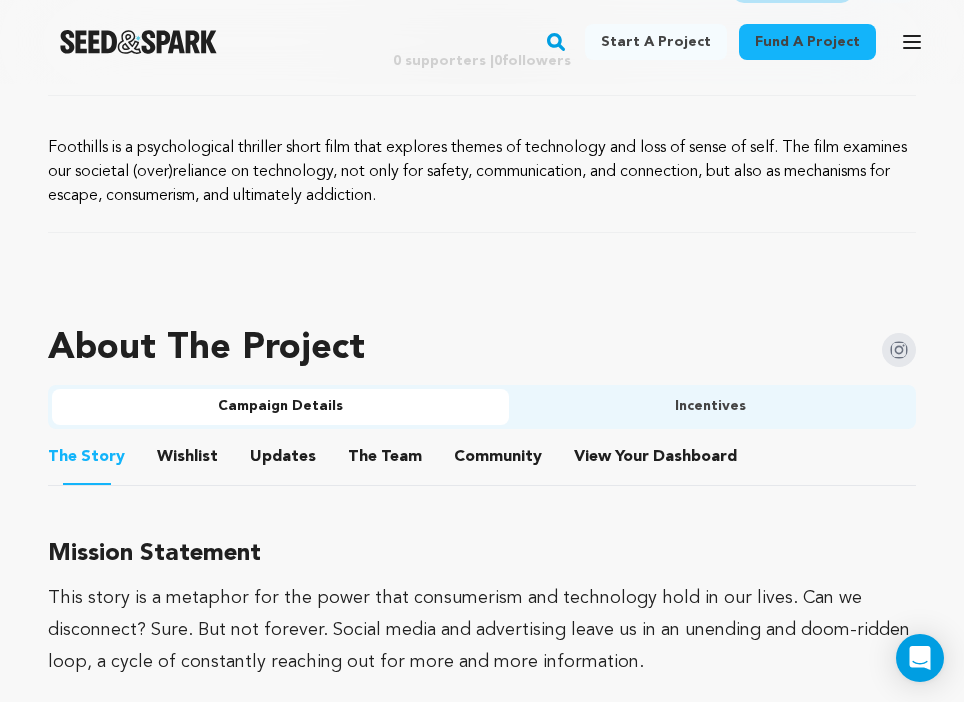 scroll, scrollTop: 1059, scrollLeft: 0, axis: vertical 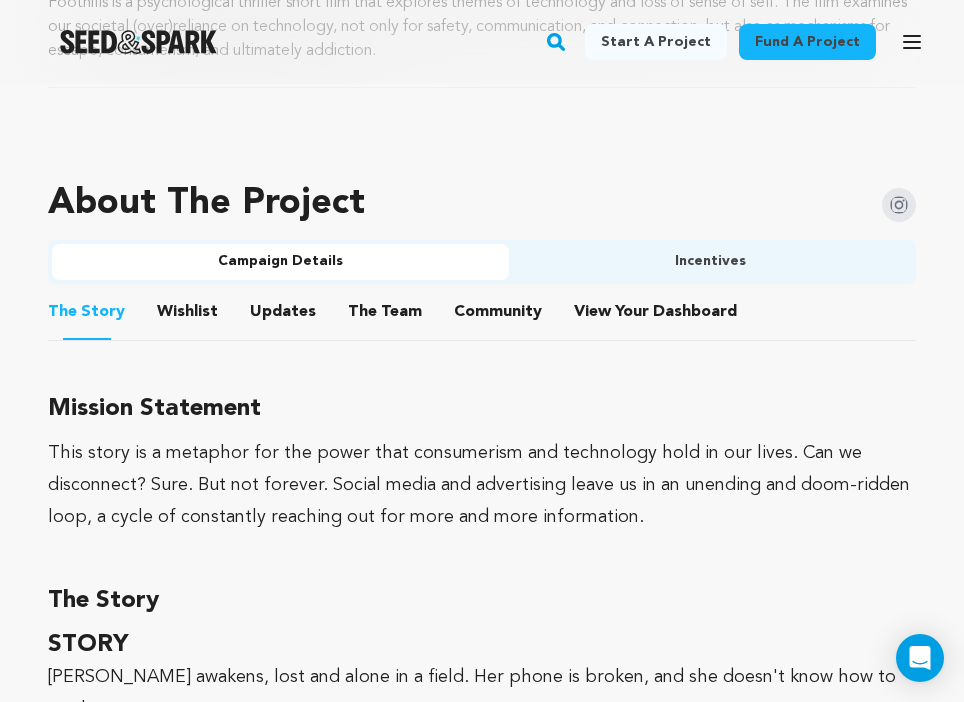 click on "The Team" at bounding box center [385, 316] 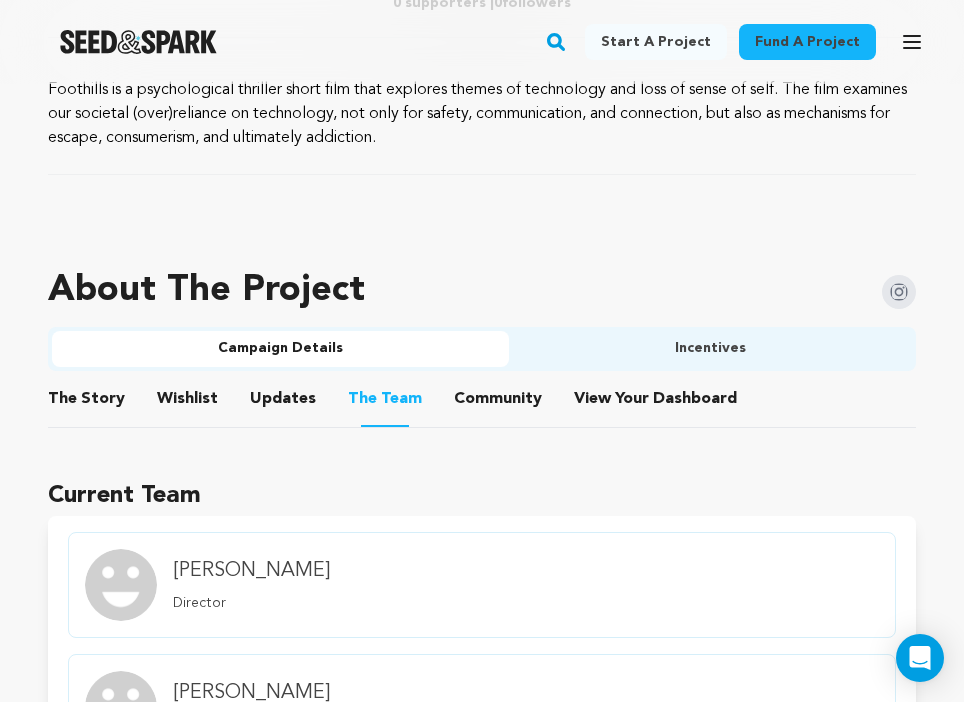 scroll, scrollTop: 831, scrollLeft: 0, axis: vertical 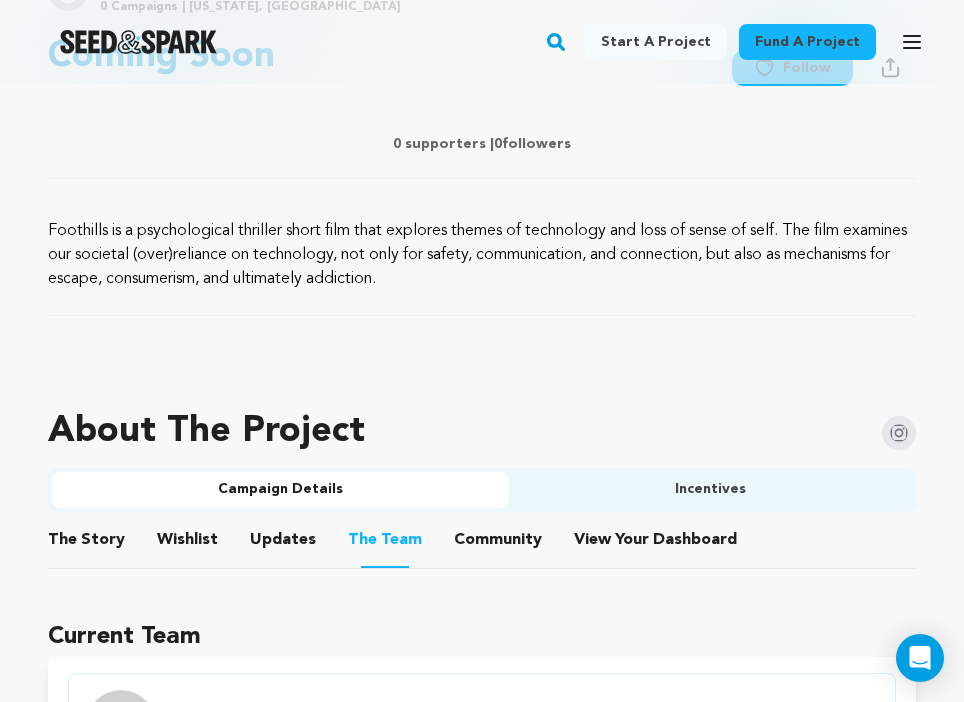 click on "Updates" at bounding box center (283, 544) 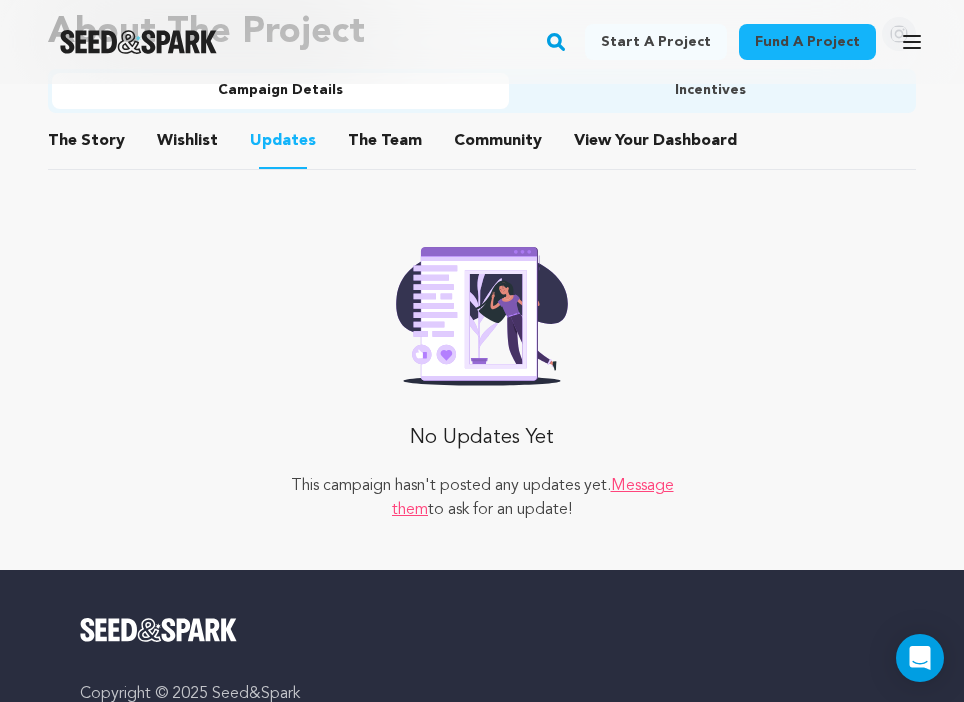 scroll, scrollTop: 1181, scrollLeft: 0, axis: vertical 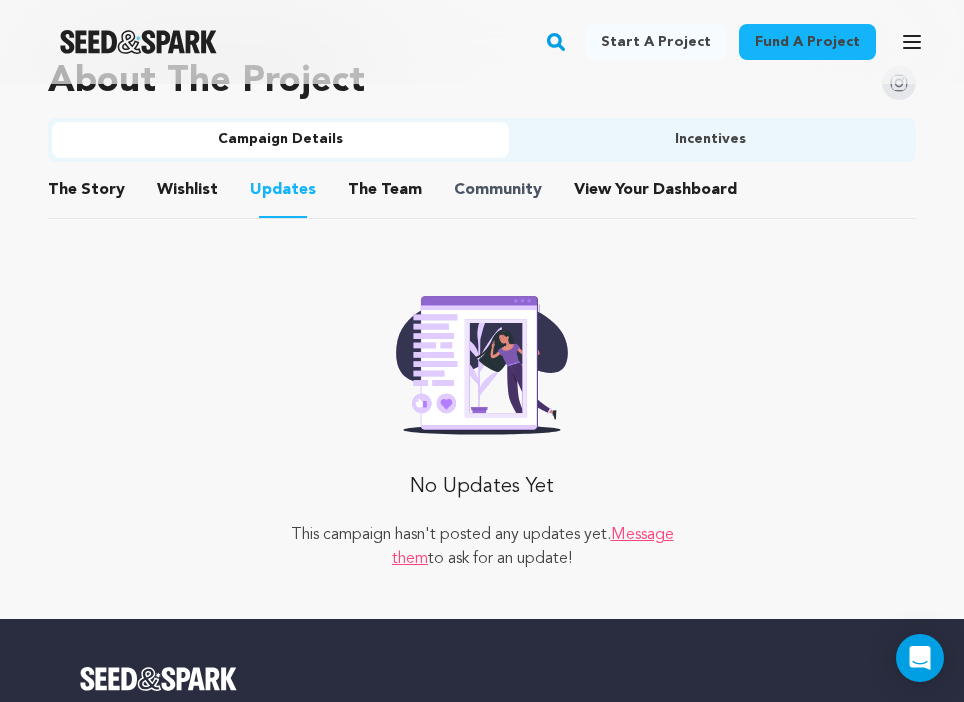 click on "Community" at bounding box center [498, 190] 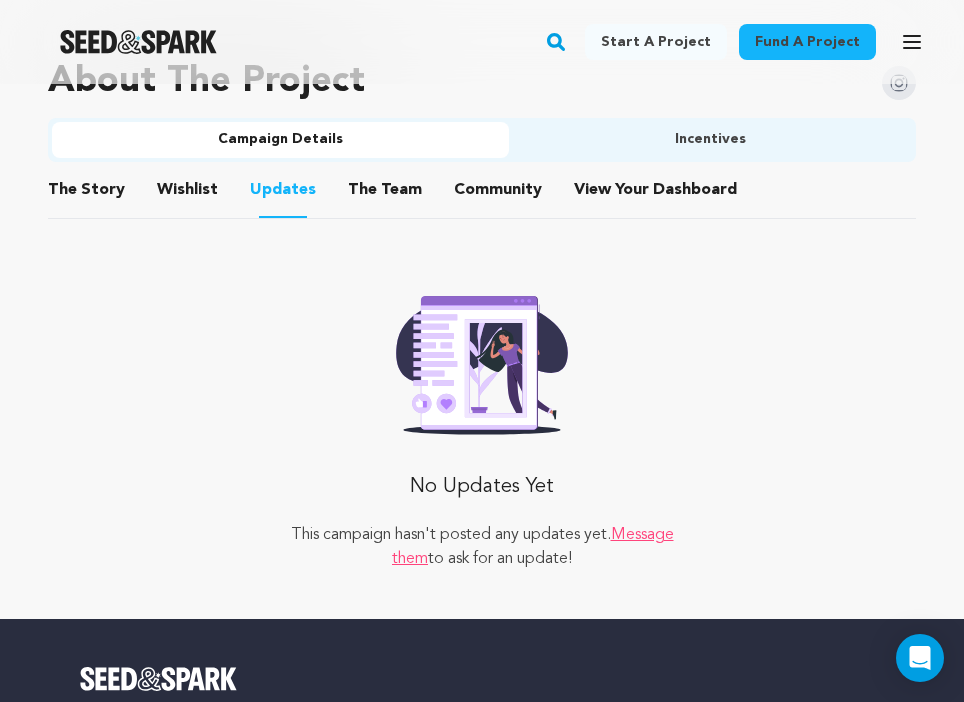 click on "Wishlist" at bounding box center [188, 194] 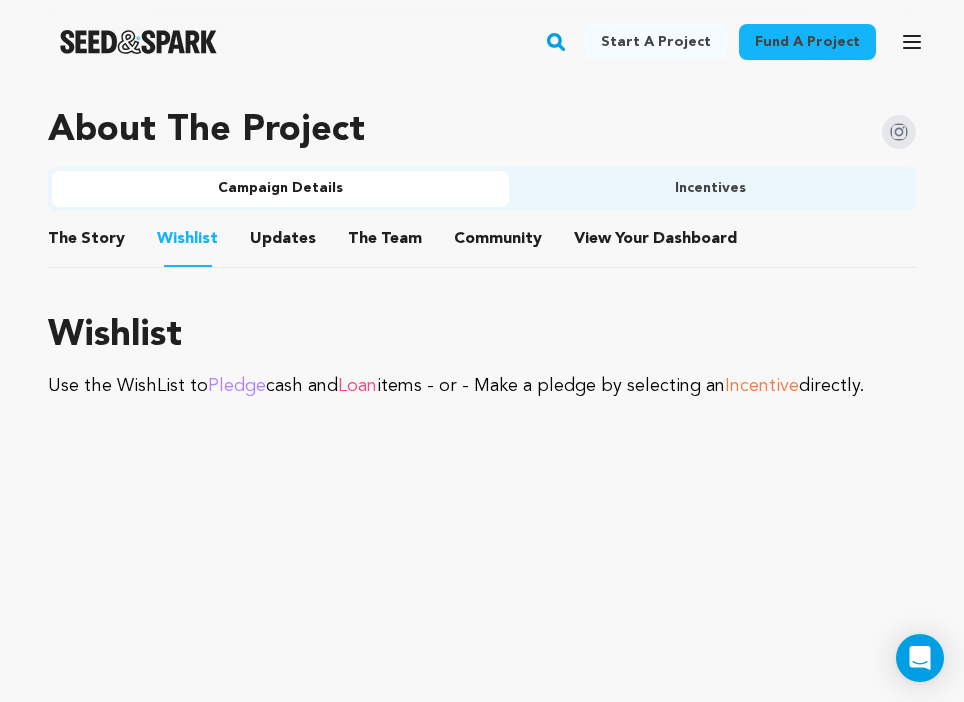 scroll, scrollTop: 1117, scrollLeft: 0, axis: vertical 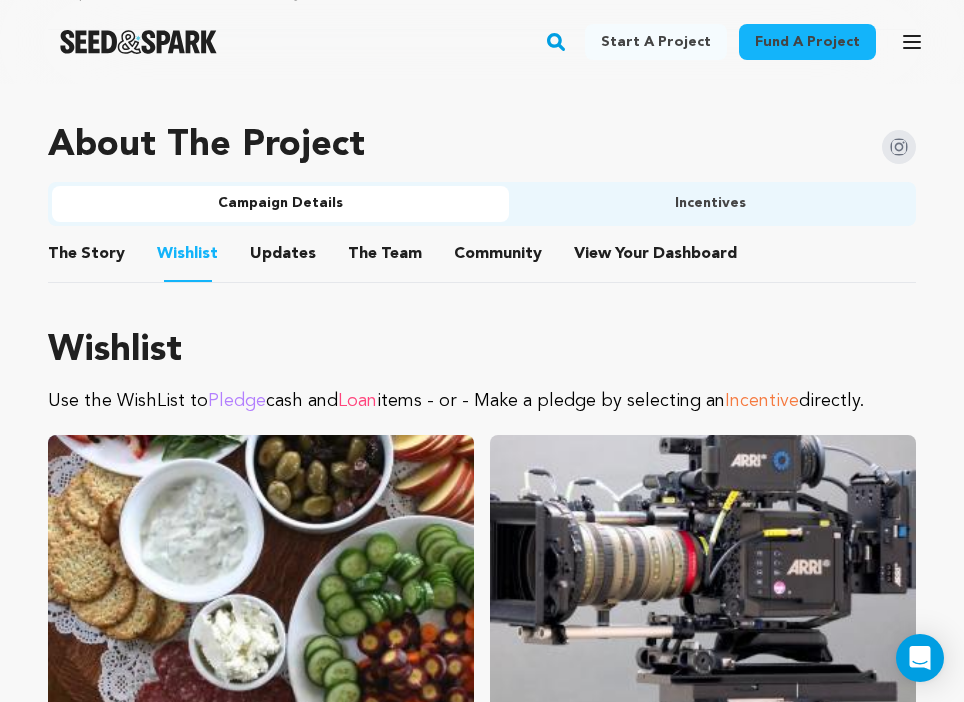 click on "The Story" at bounding box center (87, 258) 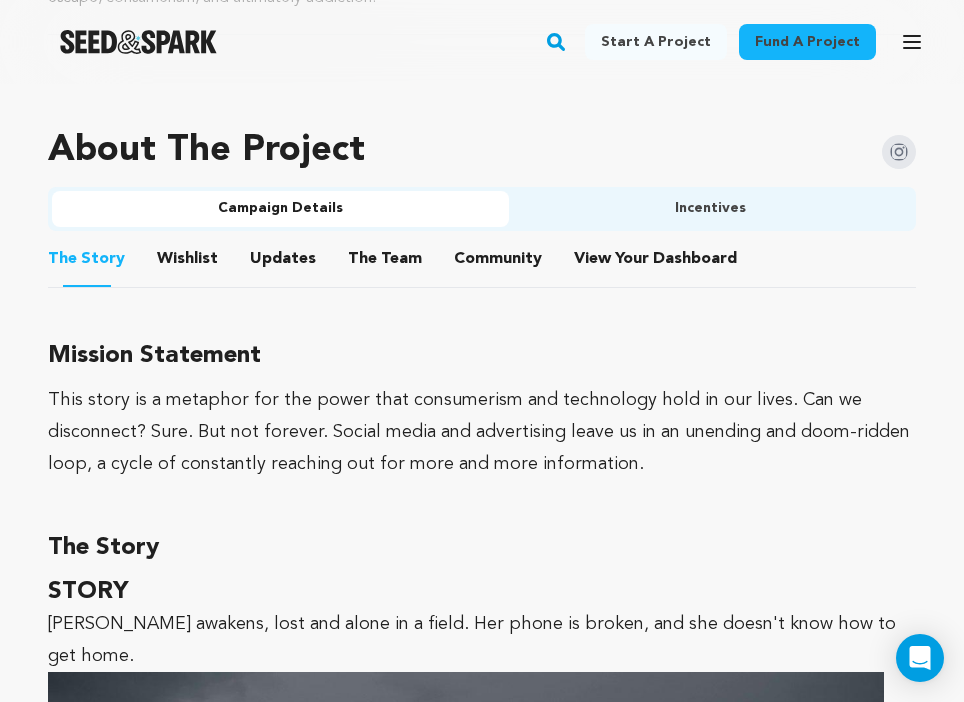 scroll, scrollTop: 1098, scrollLeft: 0, axis: vertical 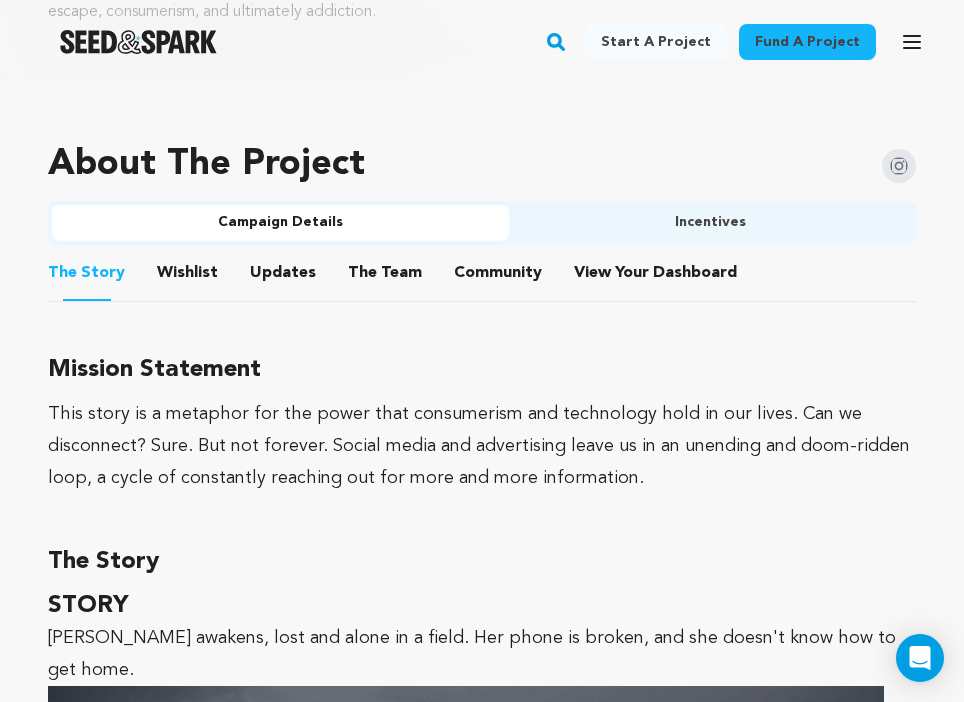 click on "The Team" at bounding box center [385, 277] 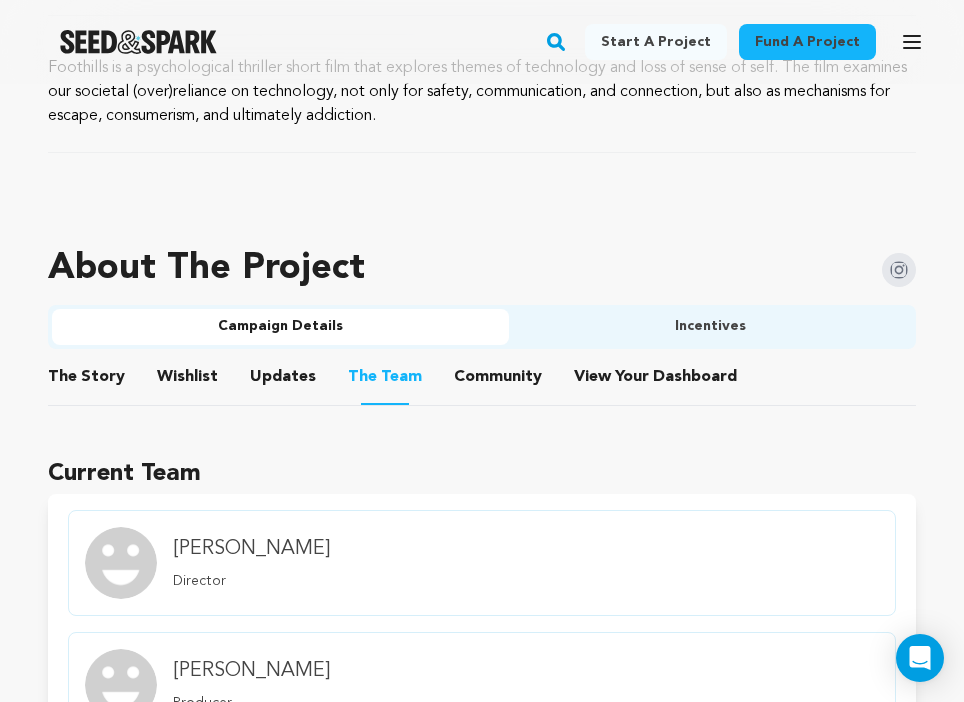 scroll, scrollTop: 1049, scrollLeft: 0, axis: vertical 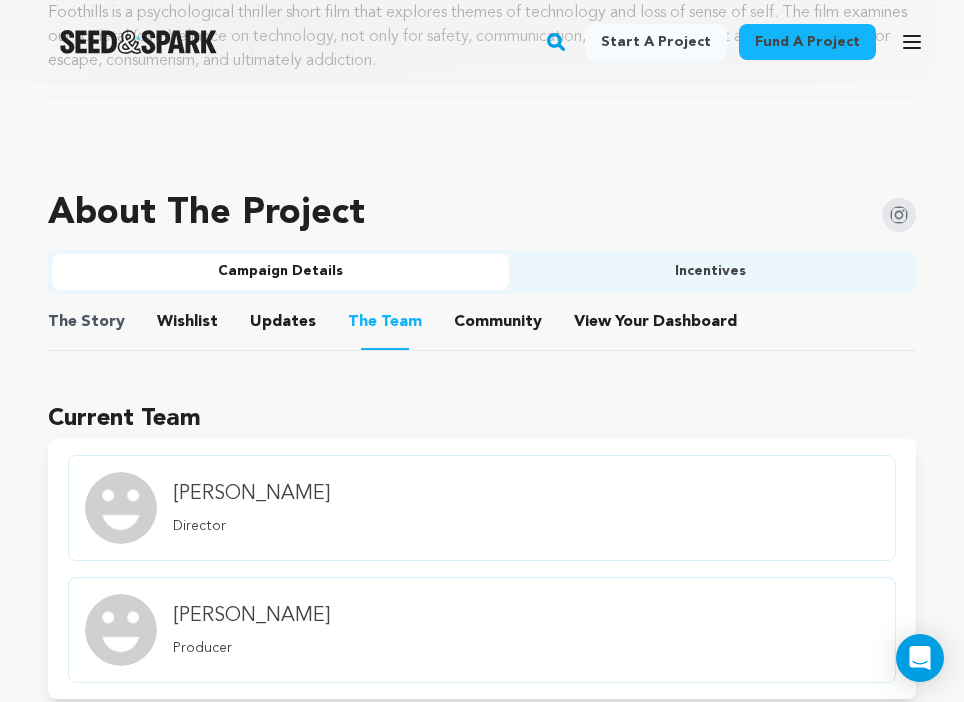 click on "The   Story" at bounding box center [86, 322] 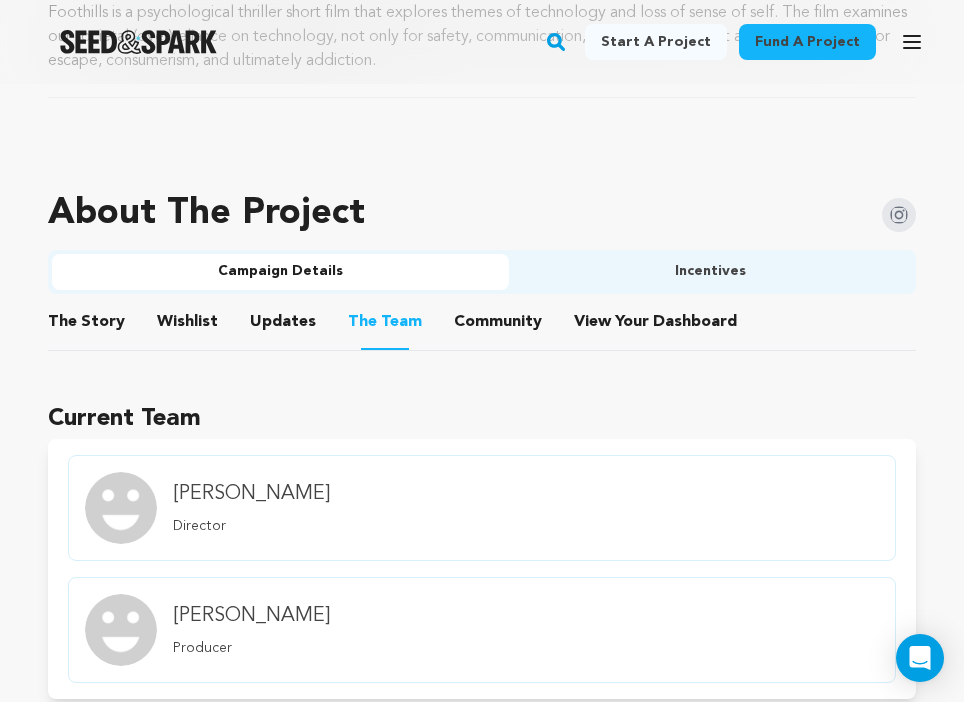 click on "The Story" at bounding box center (87, 326) 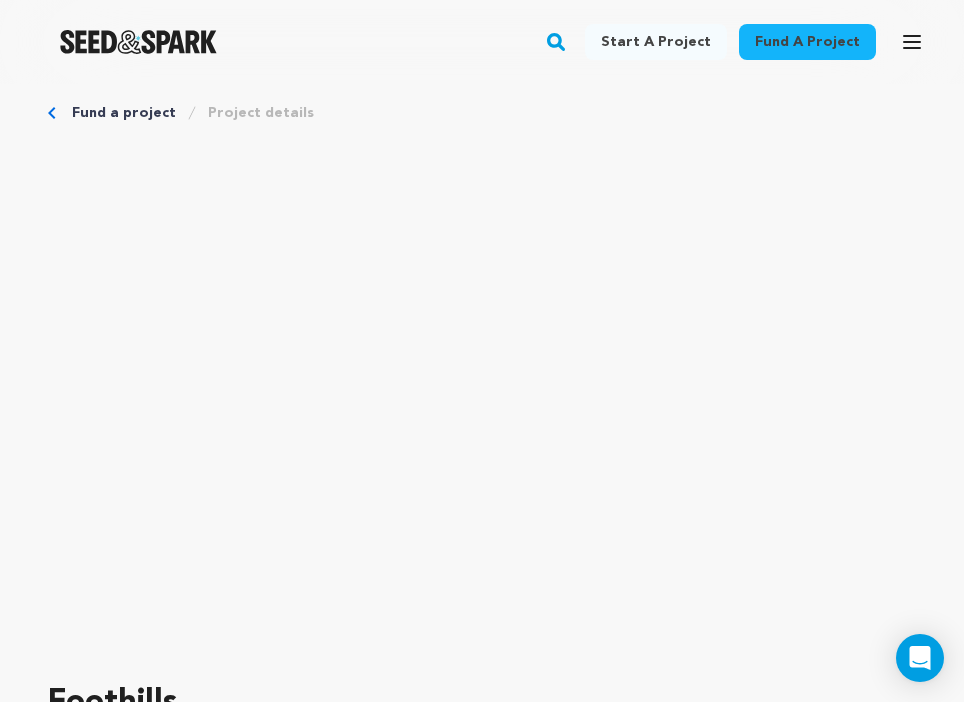 scroll, scrollTop: 0, scrollLeft: 0, axis: both 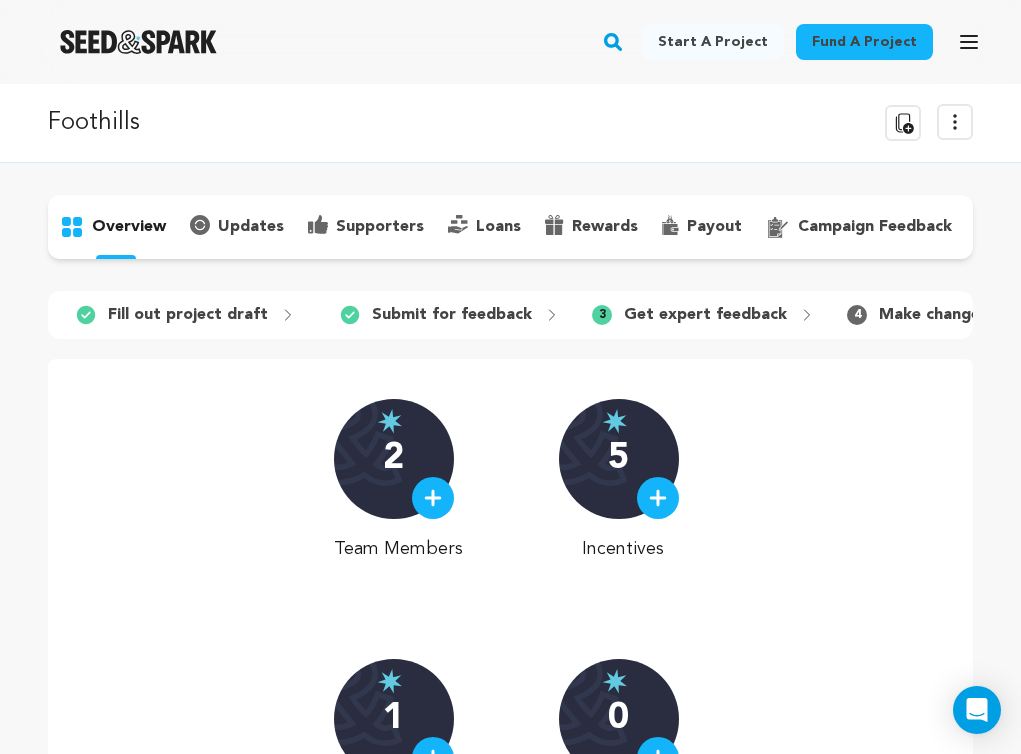 click on "campaign feedback" at bounding box center [875, 227] 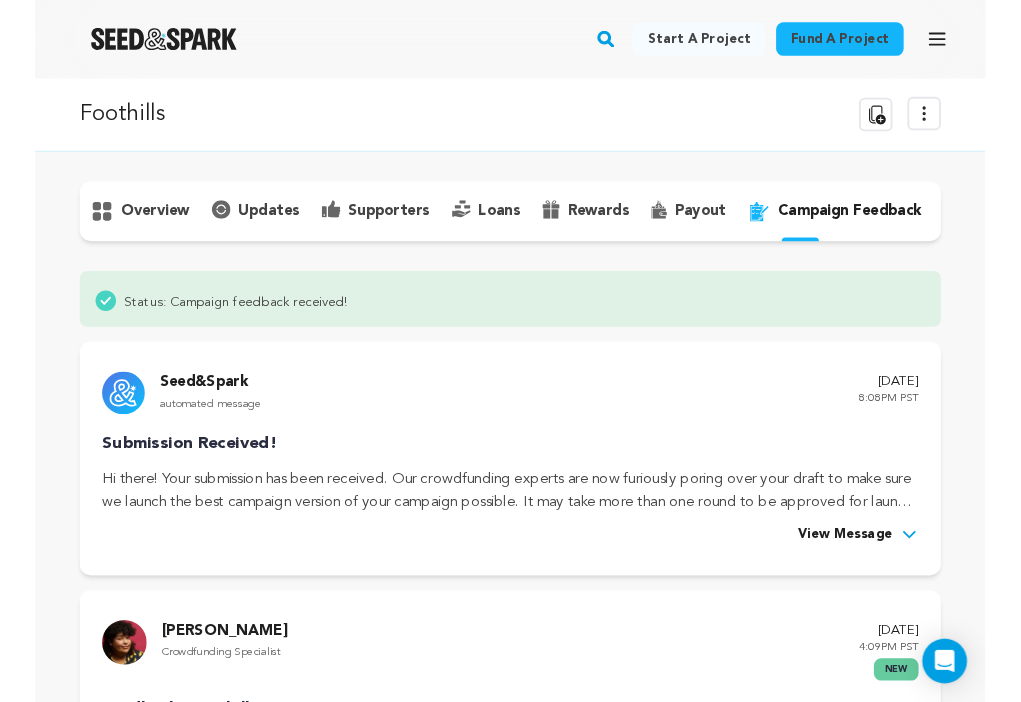 scroll, scrollTop: 399, scrollLeft: 0, axis: vertical 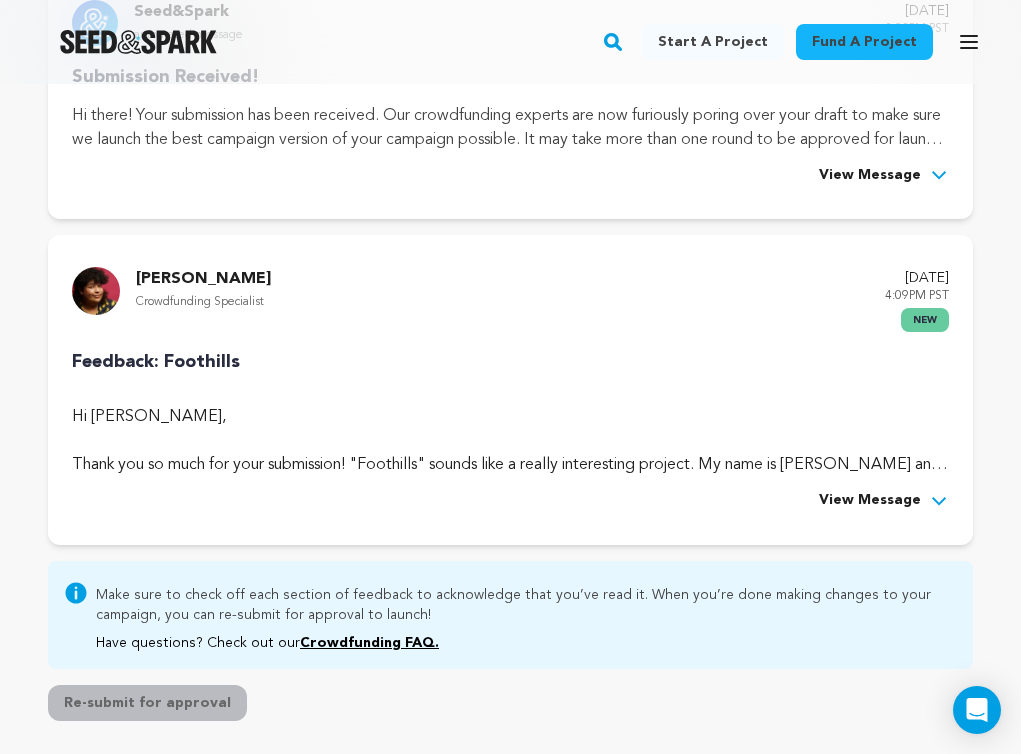 click on "View Message" at bounding box center [870, 501] 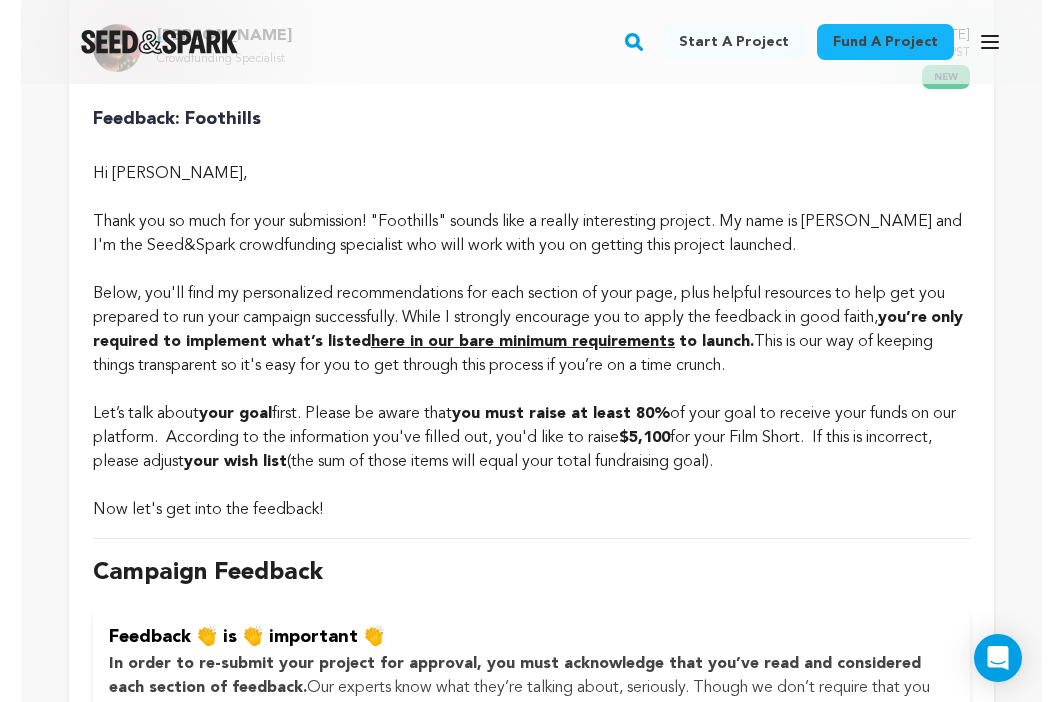scroll, scrollTop: 647, scrollLeft: 0, axis: vertical 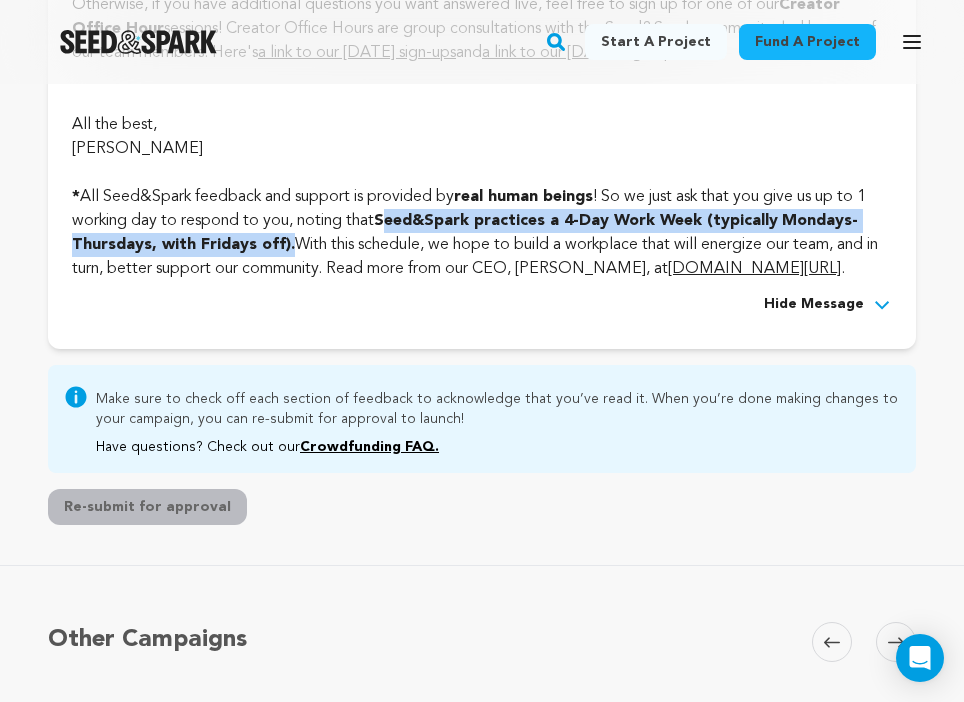 drag, startPoint x: 389, startPoint y: 320, endPoint x: 286, endPoint y: 342, distance: 105.32331 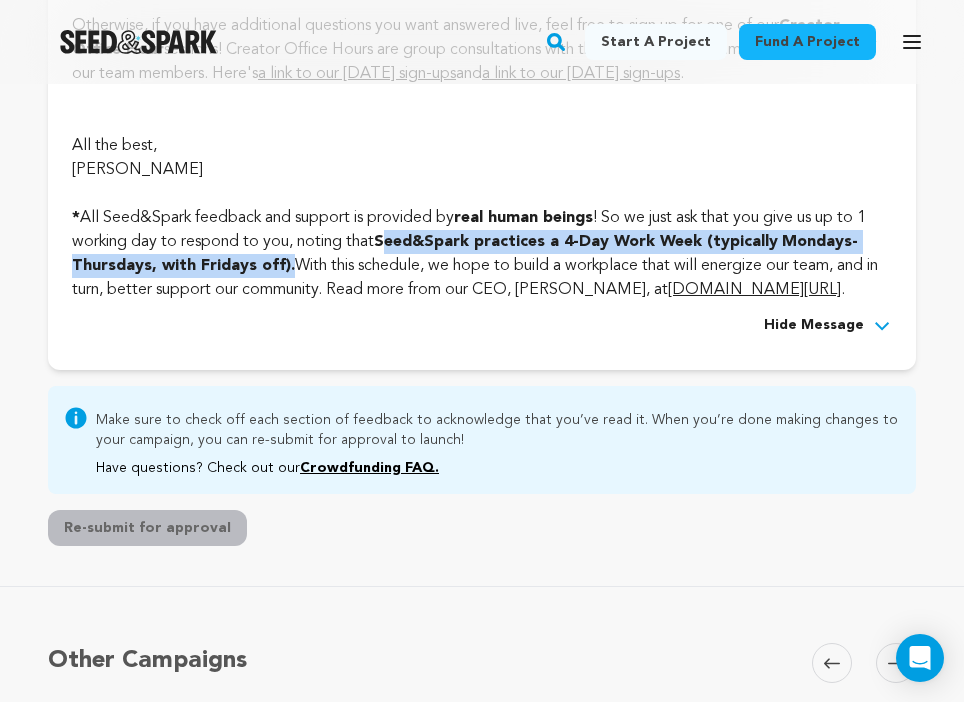 scroll, scrollTop: 6512, scrollLeft: 0, axis: vertical 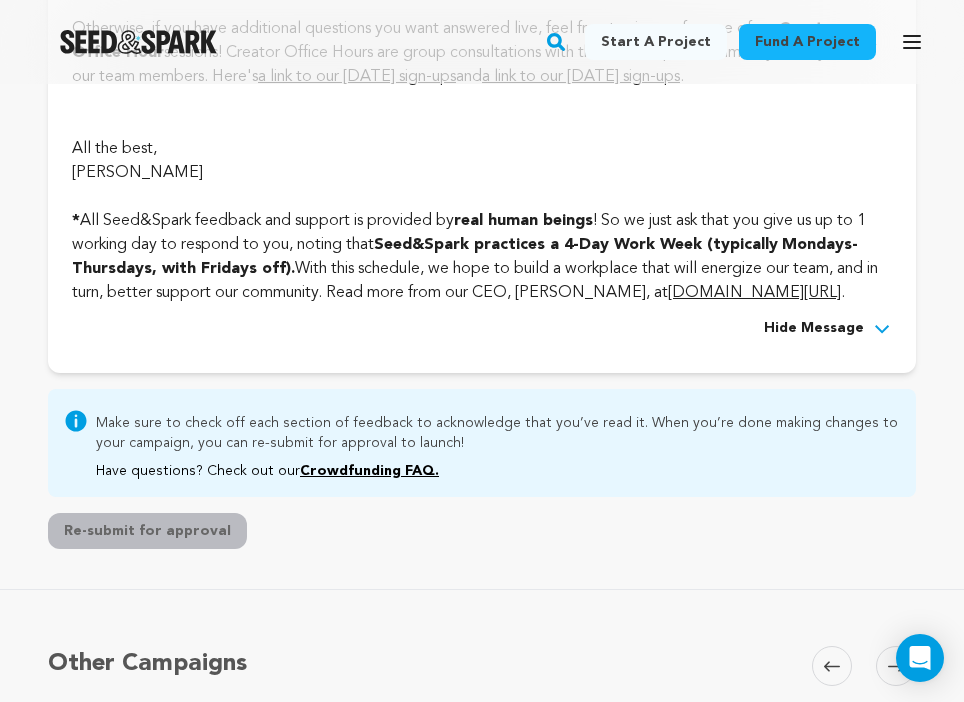 click on "*  All Seed&Spark feedback and support is provided by  real human beings ! So we just ask that you give us up to 1 working day to respond to you, noting that  Seed&Spark practices a 4-Day Work Week (typically   Mondays-Thursdays, with Fridays off).  With this schedule, we hope to build a workplace that will energize our team, and in turn, better support our community. Read more from our CEO, [PERSON_NAME], at  [DOMAIN_NAME][URL] ." at bounding box center [482, 245] 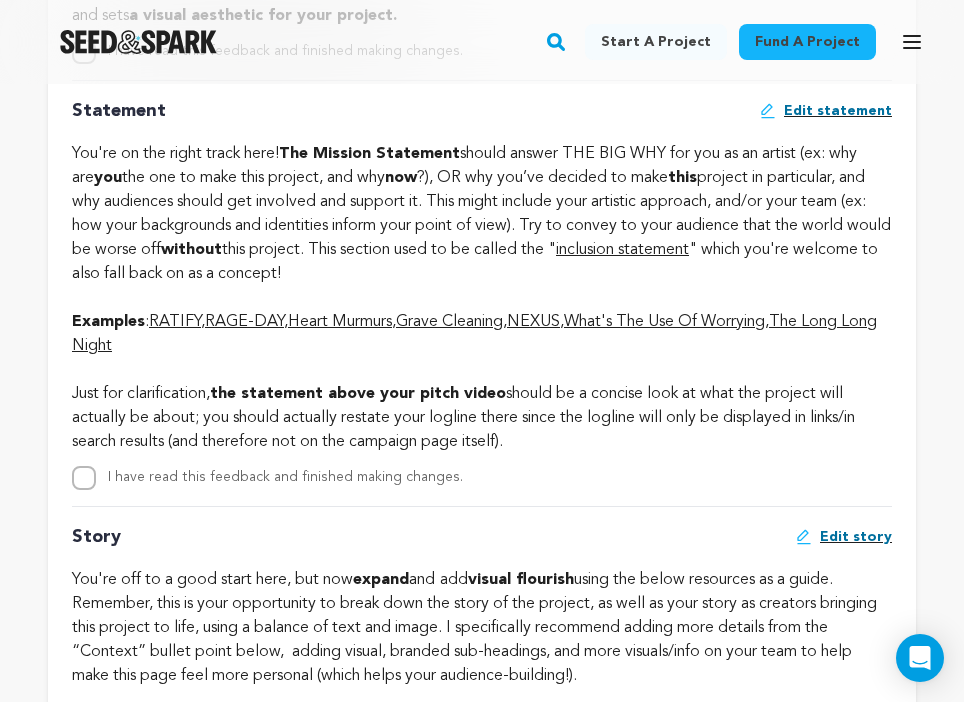 scroll, scrollTop: 3987, scrollLeft: 0, axis: vertical 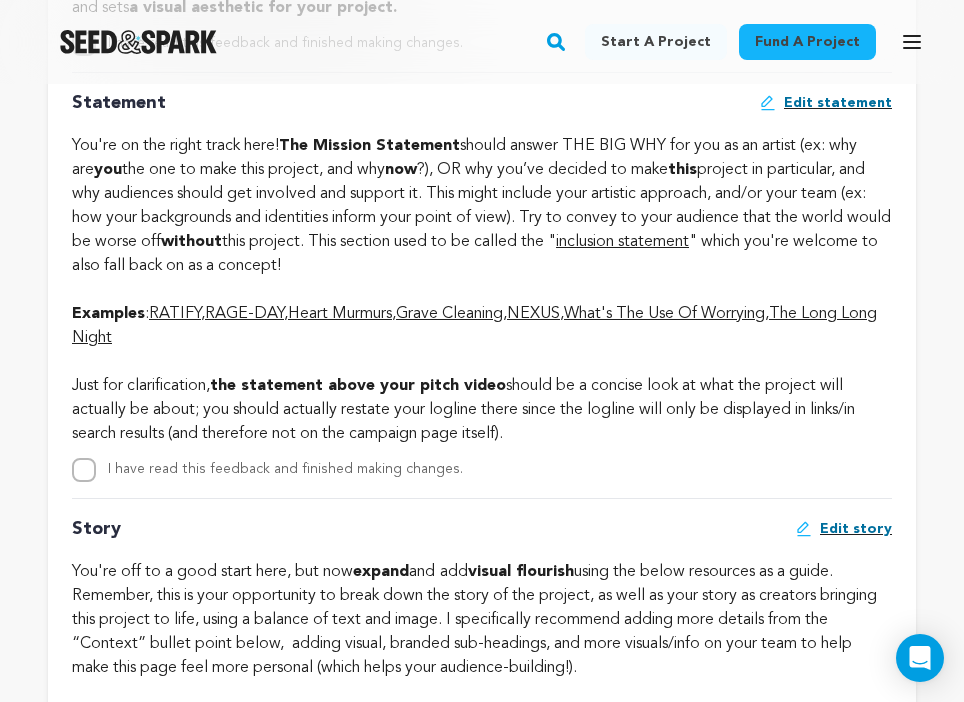 drag, startPoint x: 574, startPoint y: 476, endPoint x: 85, endPoint y: 420, distance: 492.1961 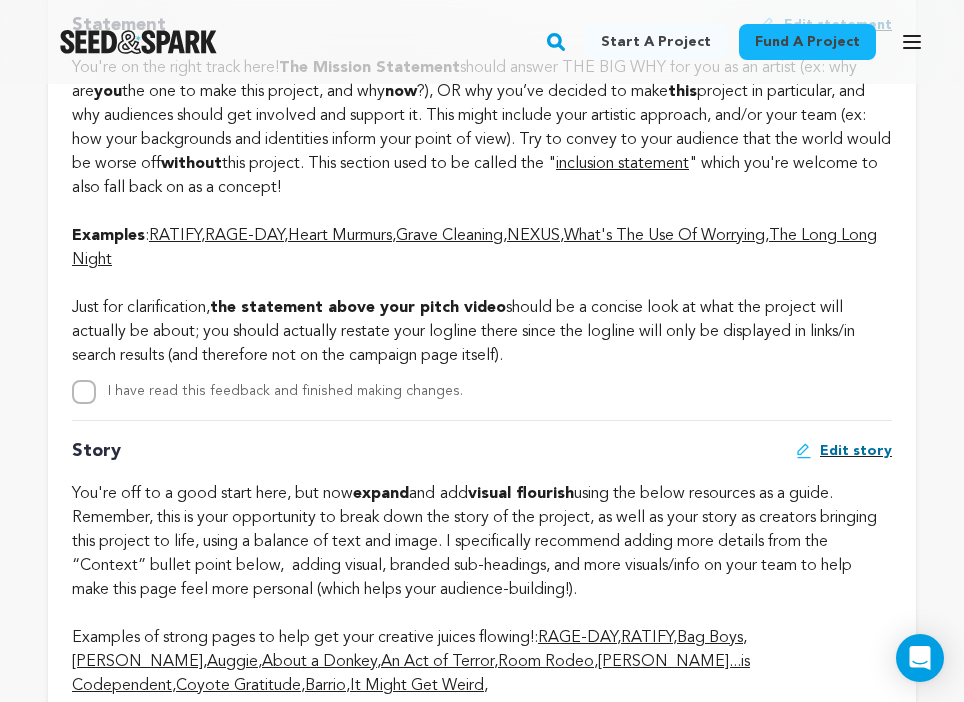 scroll, scrollTop: 4066, scrollLeft: 0, axis: vertical 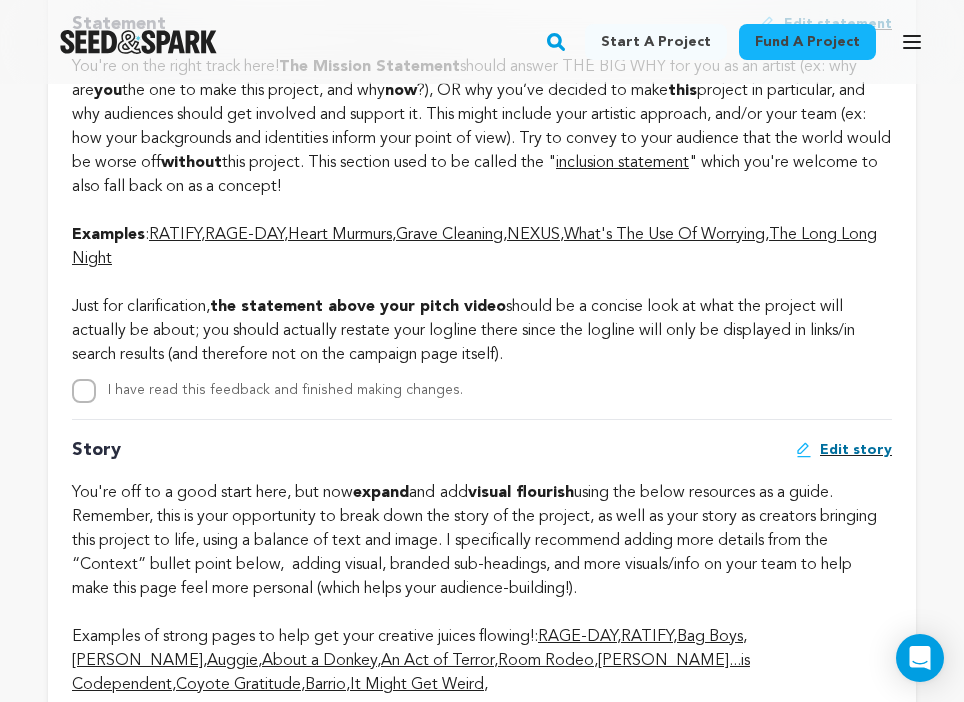 click on "You're on the right track here!  The Mission Statement  should answer THE BIG WHY for you as an artist (ex: why are  you  the one to make this project, and why  now ?), OR why you’ve decided to make  this  project in particular, and why audiences should get involved and support it. This might include your artistic approach, and/or your team (ex: how your backgrounds and identities inform your point of view). Try to convey to your audience that the world would be worse off  without  this project. This section used to be called the " inclusion statement " which you're welcome to also fall back on as a concept!" at bounding box center (482, -3106) 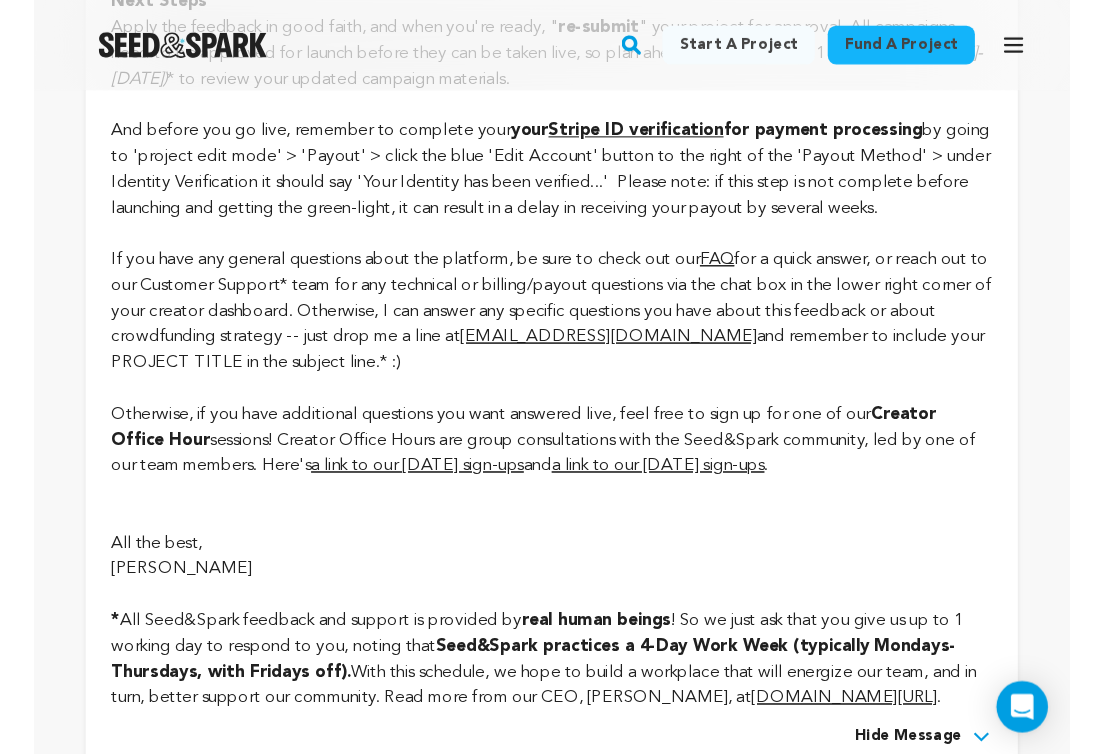 scroll, scrollTop: 5627, scrollLeft: 0, axis: vertical 